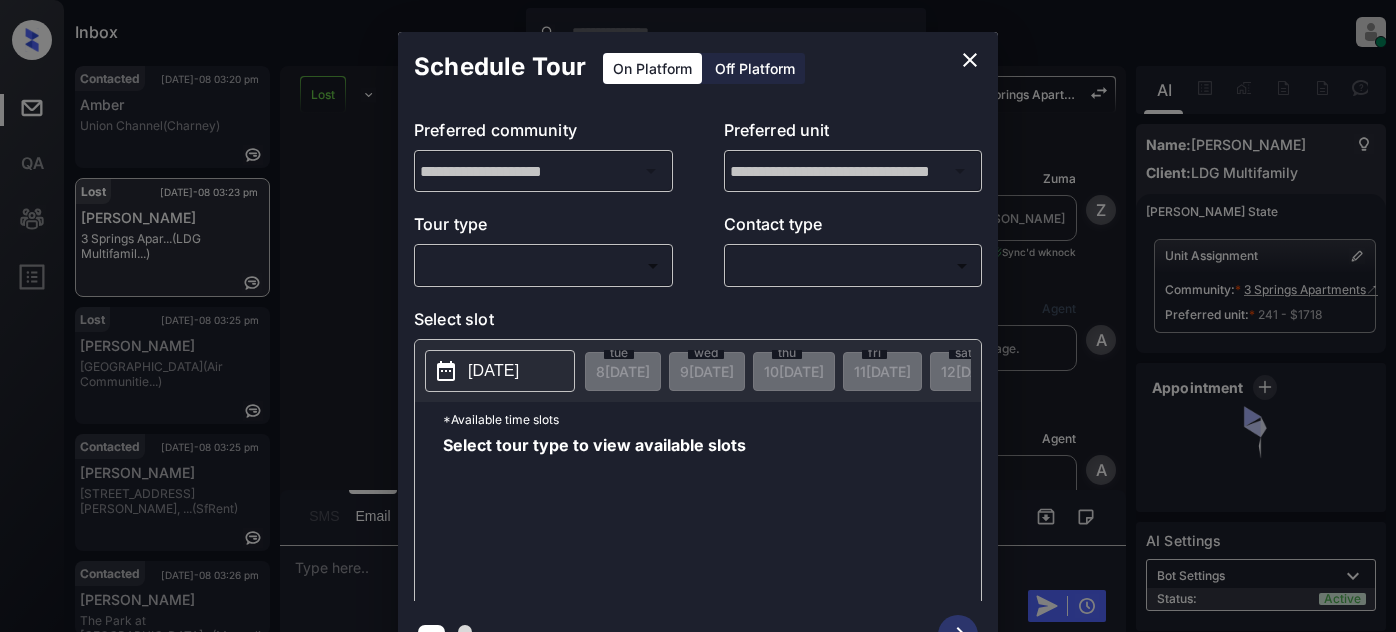 scroll, scrollTop: 0, scrollLeft: 0, axis: both 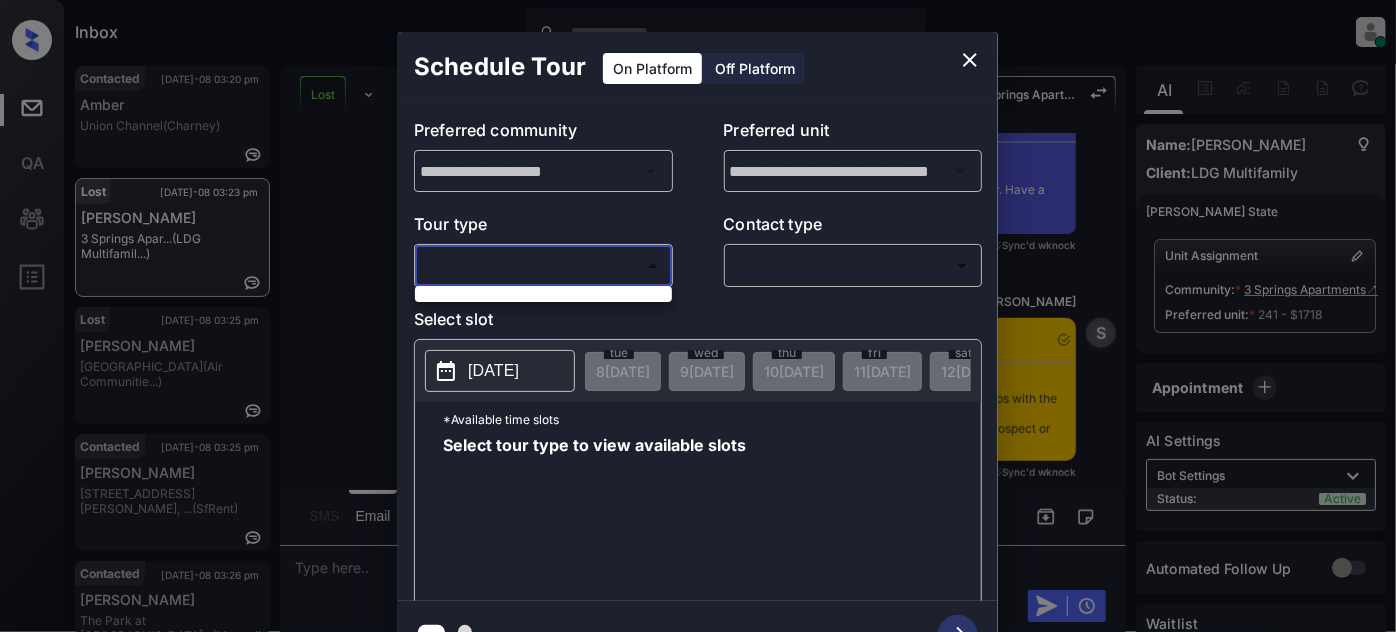click on "Inbox [PERSON_NAME] Online Set yourself   offline Set yourself   on break Profile Switch to  light  mode Sign out Contacted [DATE]-08 03:20 pm   Amber Union Channel  (Charney) Lost [DATE]-08 03:23 pm   [PERSON_NAME] 3 Springs Apar...  (LDG Multifamil...) Lost [DATE]-08 03:25 pm   [PERSON_NAME] Lincoln Place  (Air Communitie...) Contacted [DATE]-08 03:25 pm   [PERSON_NAME] [STREET_ADDRESS][PERSON_NAME], ...  (SfRent) Contacted [DATE]-08 03:26 pm   [PERSON_NAME] The Park at [GEOGRAPHIC_DATA]...  (Magnolia Capit...) Contacted [DATE]-08 03:28 pm   [PERSON_NAME] [DATE] The District a...  (Fairfield) Lost Lead Sentiment: Angry Upon sliding the acknowledgement:  Lead will move to lost stage. * ​ SMS and call option will be set to opt out. AFM will be turned off for the lead. 3 Springs Apartments New Message [PERSON_NAME] Lead transferred to leasing agent: [PERSON_NAME] [DATE] 02:15 am  Sync'd w  knock Z New Message Agent Lead created via webhook in Inbound stage. [DATE] 02:15 am A New Message Agent AFM Request sent to [PERSON_NAME]. [DATE] 02:16 am A New Message" at bounding box center [698, 316] 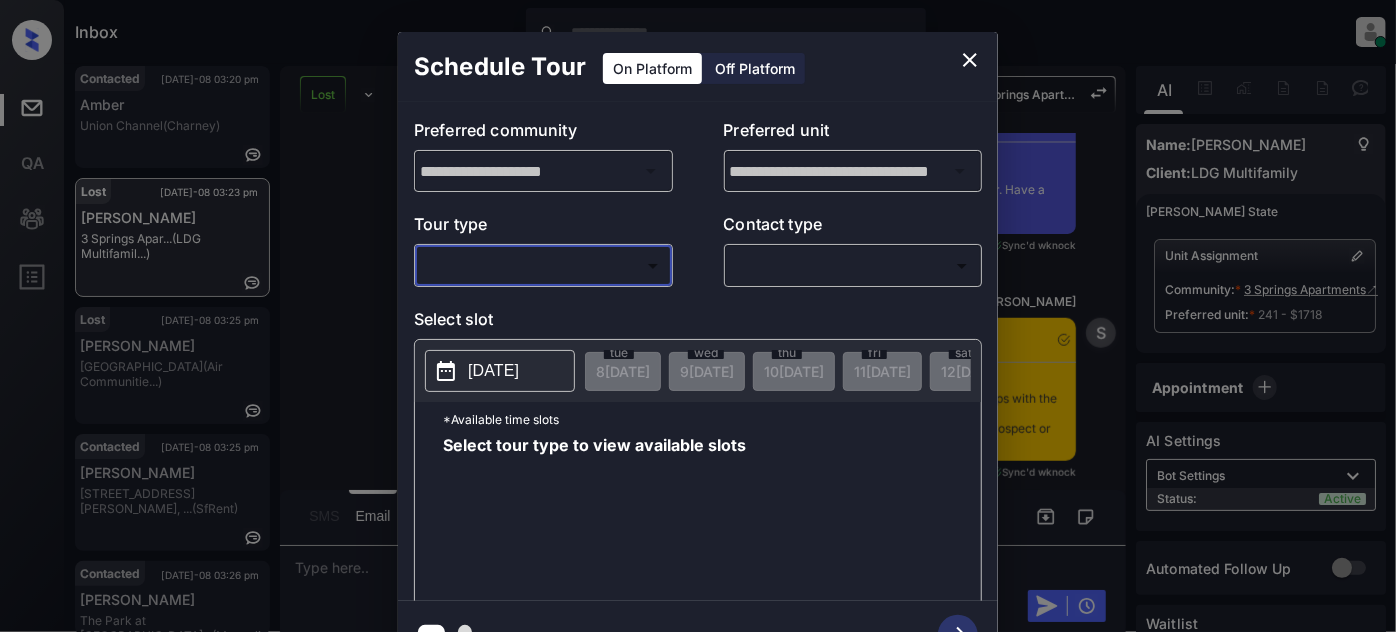 click 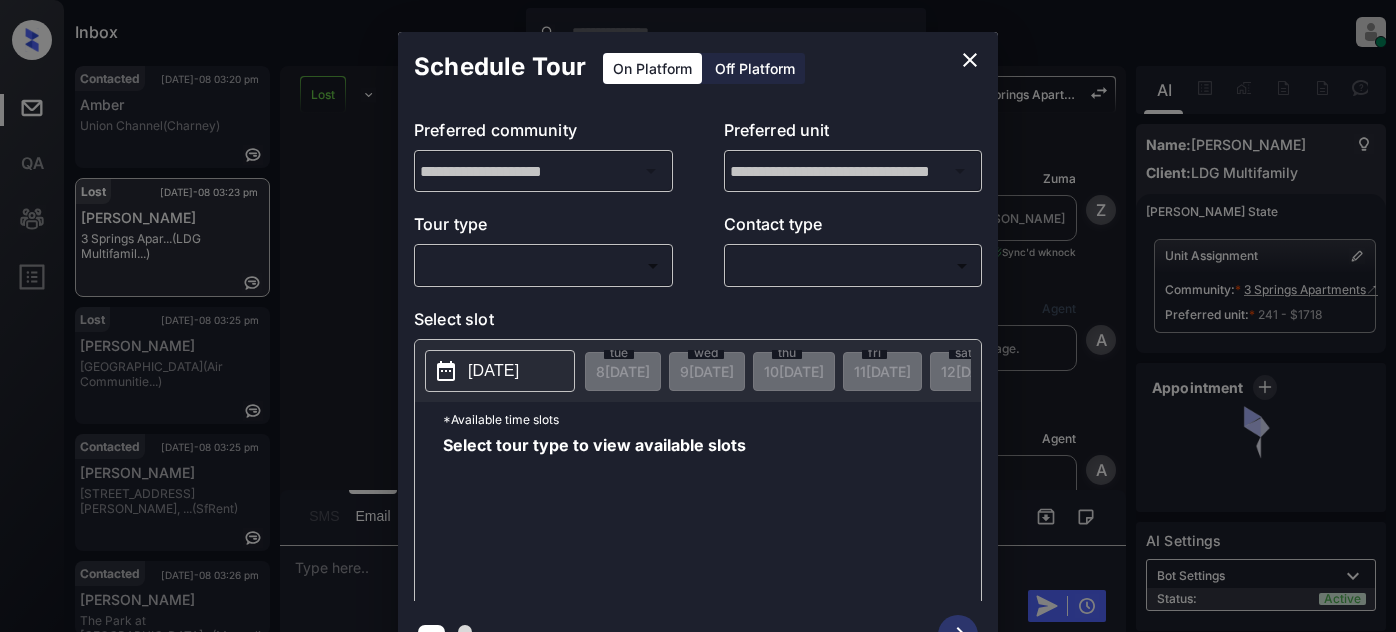 scroll, scrollTop: 0, scrollLeft: 0, axis: both 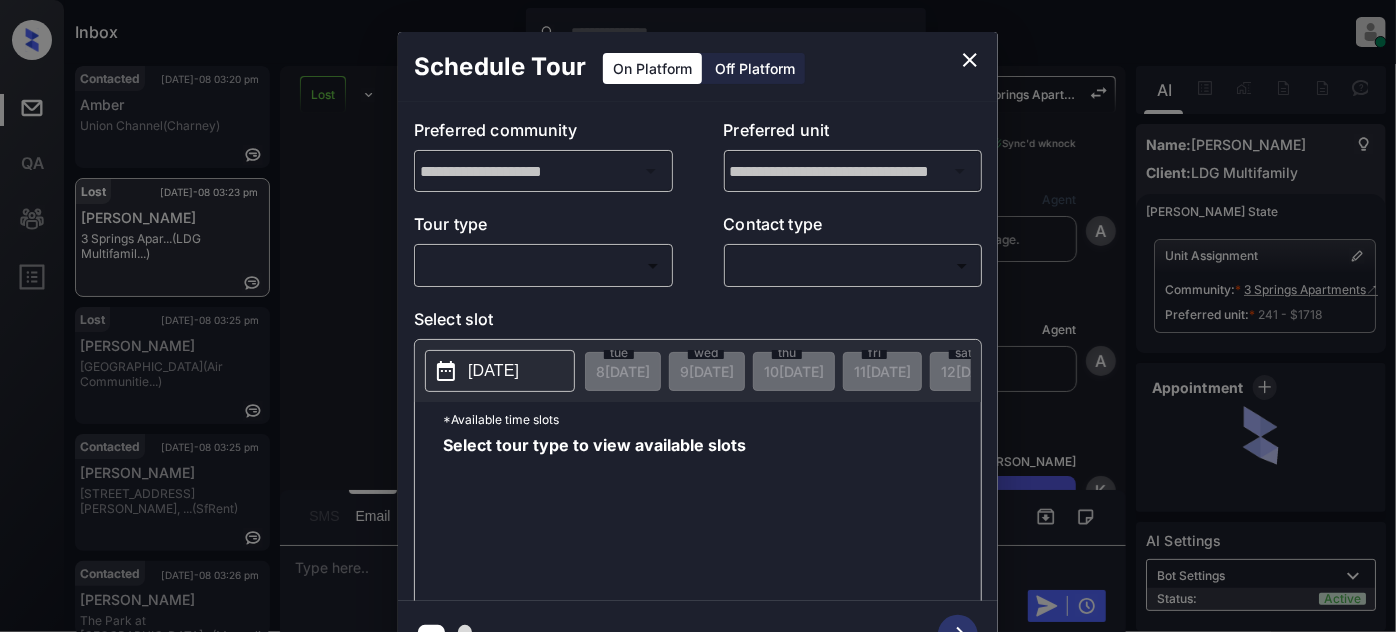 click on "Inbox [PERSON_NAME] Online Set yourself   offline Set yourself   on break Profile Switch to  light  mode Sign out Contacted [DATE]-08 03:20 pm   Amber Union Channel  (Charney) Lost [DATE]-08 03:23 pm   [PERSON_NAME] 3 Springs Apar...  (LDG Multifamil...) Lost [DATE]-08 03:25 pm   [PERSON_NAME] Lincoln Place  (Air Communitie...) Contacted [DATE]-08 03:25 pm   [PERSON_NAME] [STREET_ADDRESS][PERSON_NAME], ...  (SfRent) Contacted [DATE]-08 03:26 pm   [PERSON_NAME] The Park at [GEOGRAPHIC_DATA]...  (Magnolia Capit...) Contacted [DATE]-08 03:28 pm   [PERSON_NAME] [DATE] The District a...  (Fairfield) Lost Lead Sentiment: Angry Upon sliding the acknowledgement:  Lead will move to lost stage. * ​ SMS and call option will be set to opt out. AFM will be turned off for the lead. 3 Springs Apartments New Message [PERSON_NAME] Lead transferred to leasing agent: [PERSON_NAME] [DATE] 02:15 am  Sync'd w  knock Z New Message Agent Lead created via webhook in Inbound stage. [DATE] 02:15 am A New Message Agent AFM Request sent to [PERSON_NAME]. [DATE] 02:16 am A New Message" at bounding box center [698, 316] 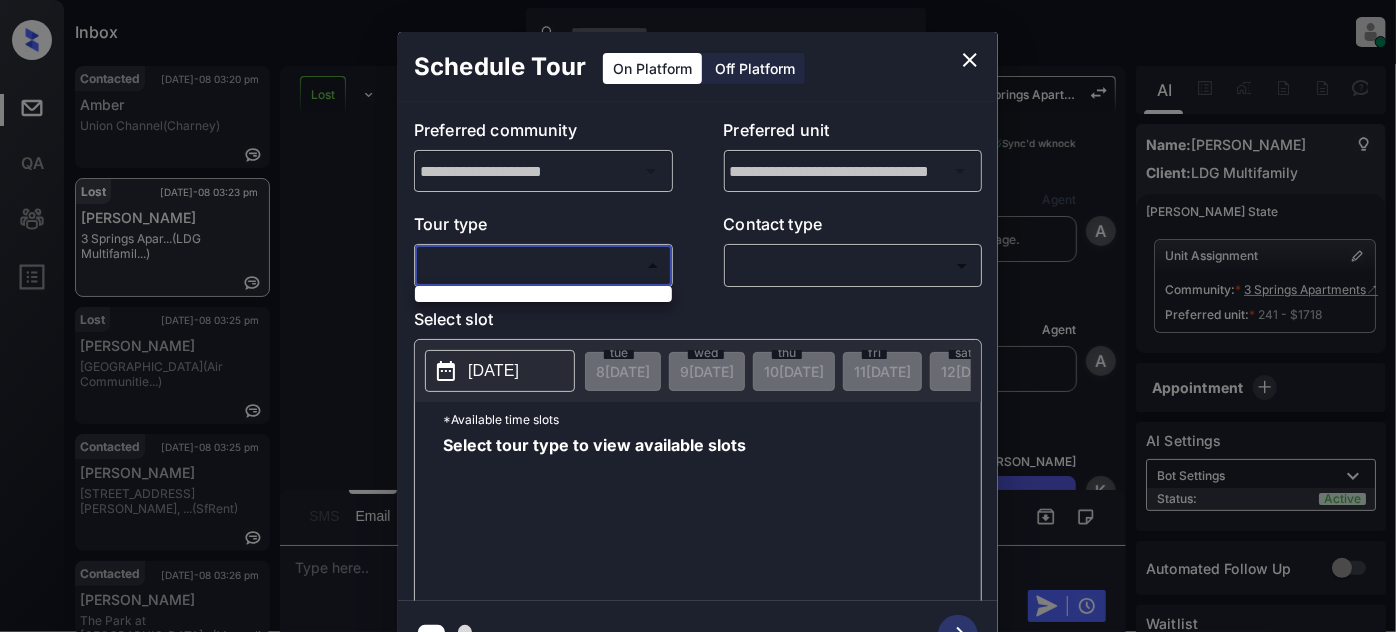 click at bounding box center (698, 316) 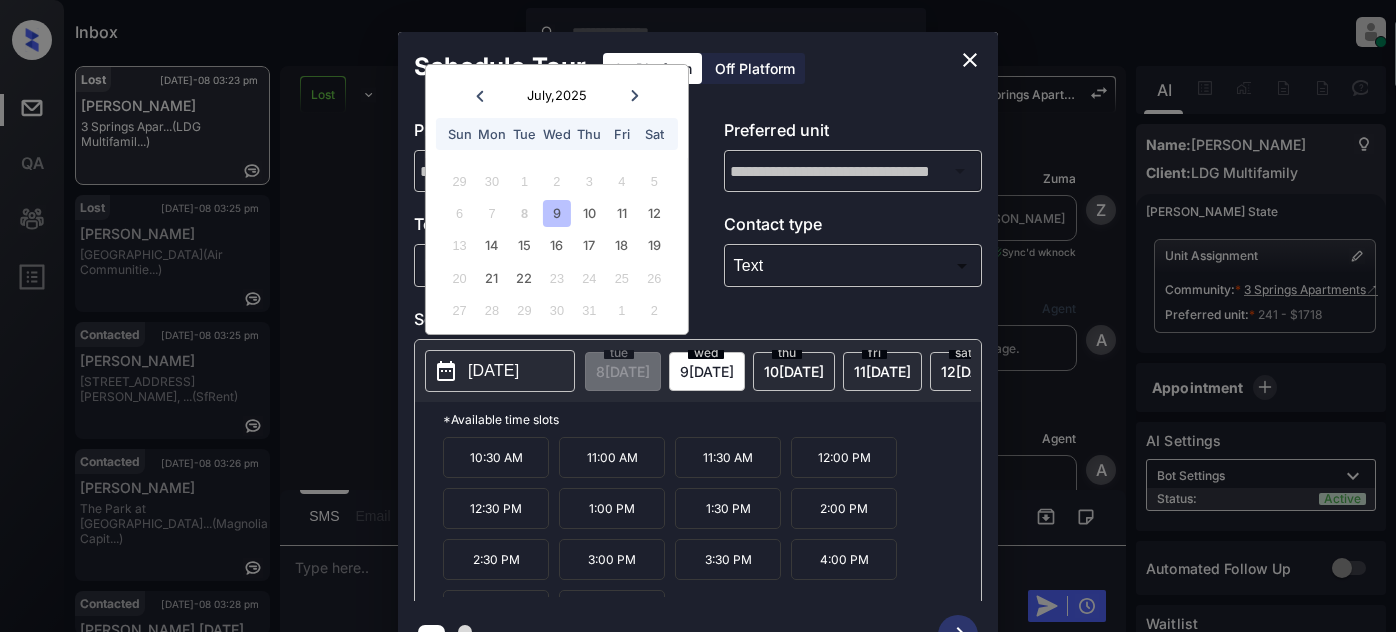 click on "17" at bounding box center (589, 246) 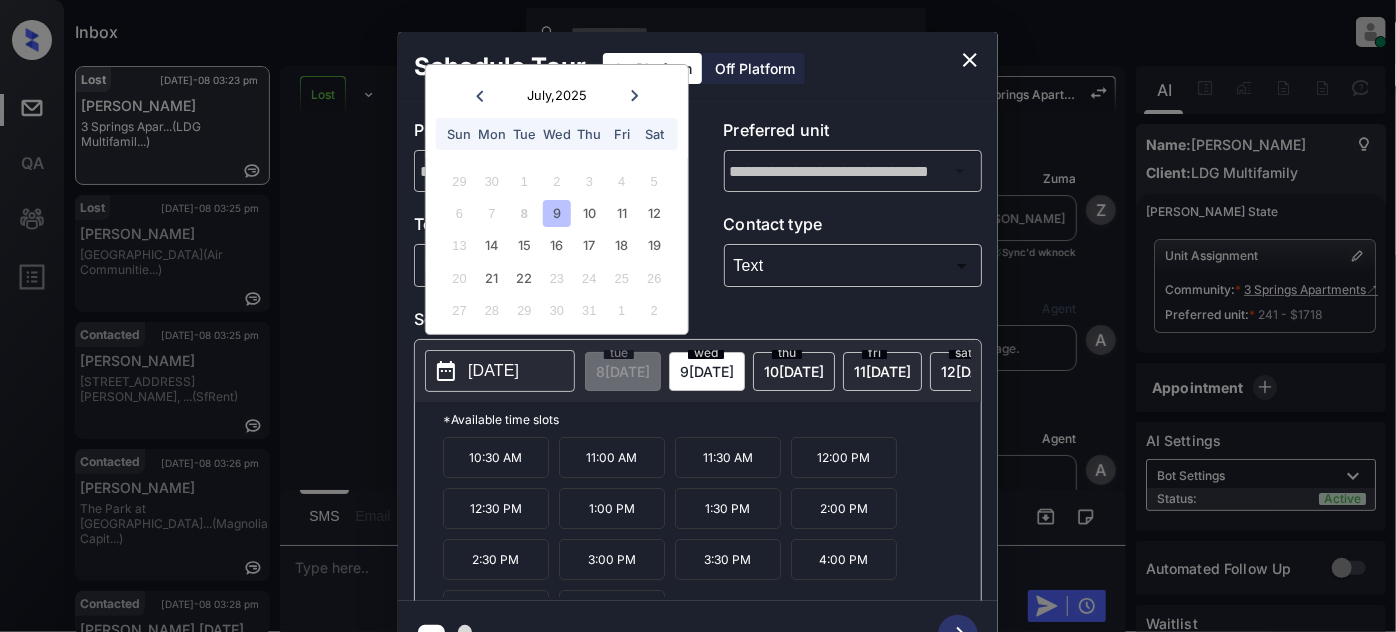 scroll, scrollTop: 5641, scrollLeft: 0, axis: vertical 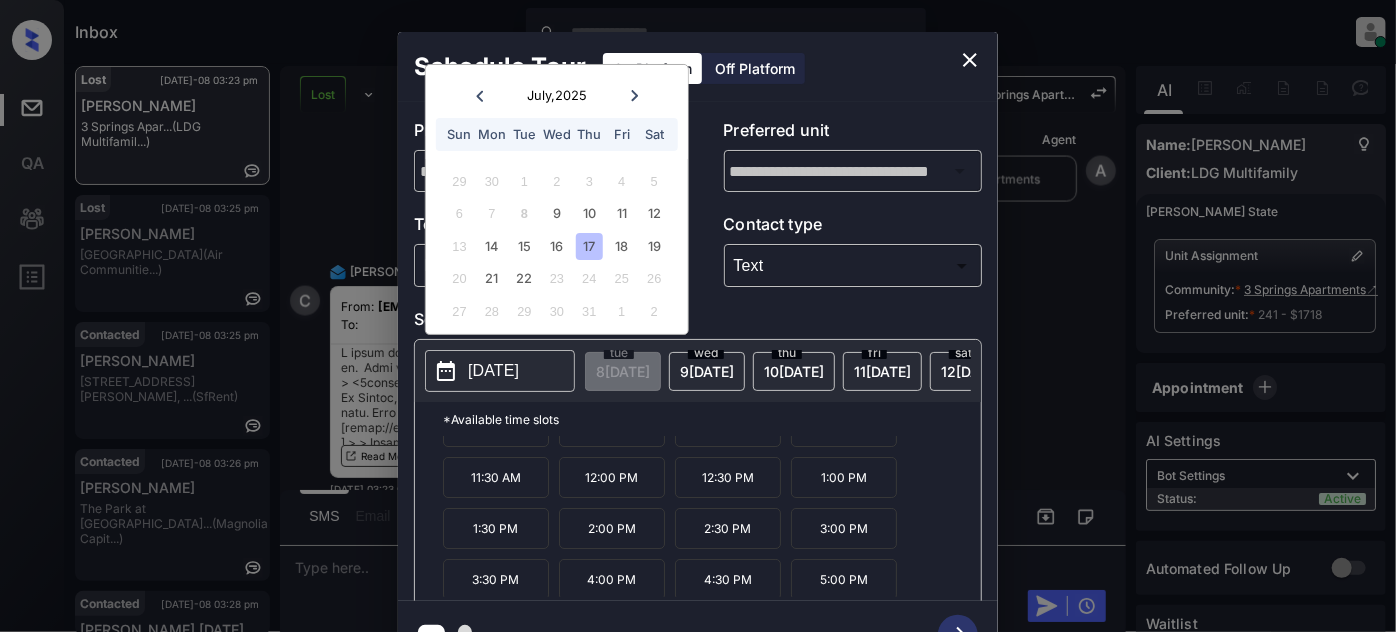 click 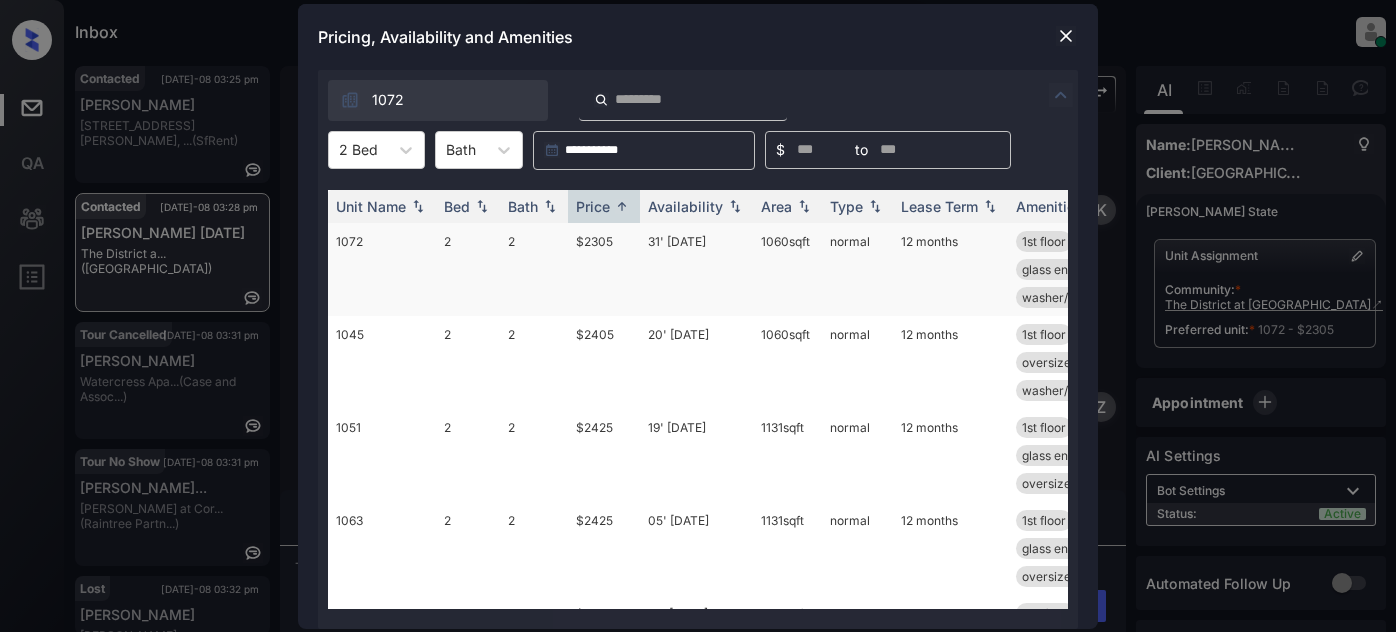 scroll, scrollTop: 0, scrollLeft: 0, axis: both 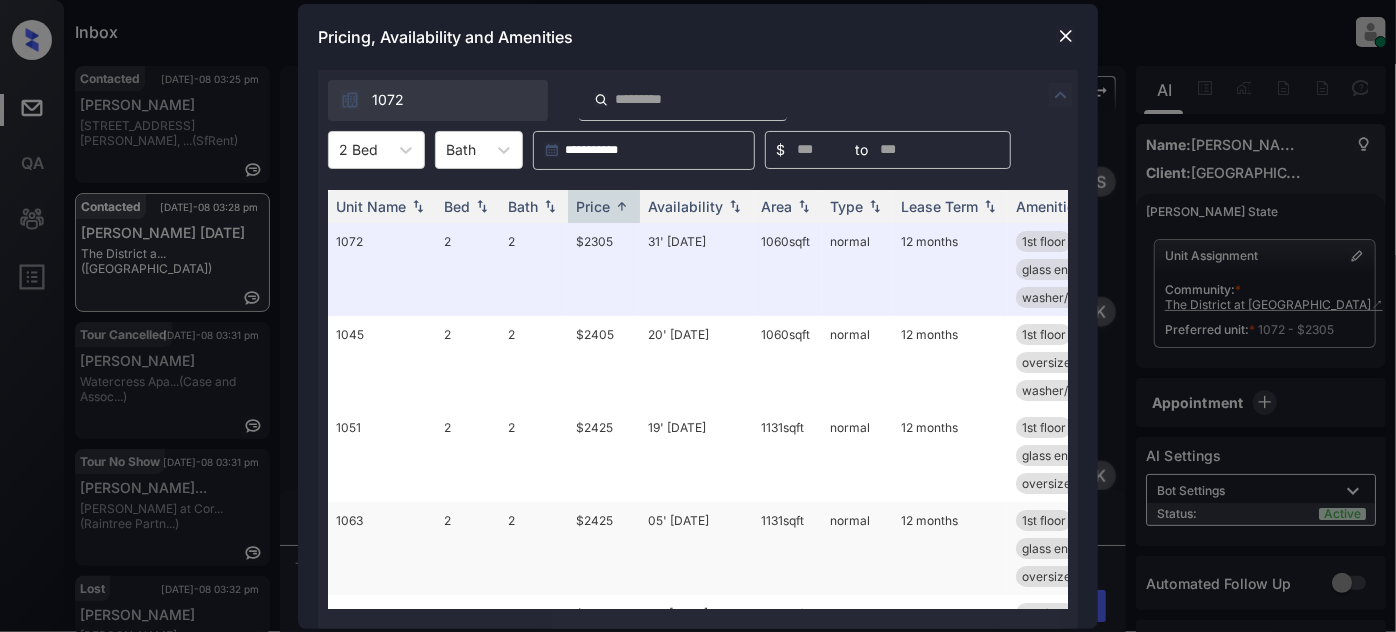 click on "05' Jul 25" at bounding box center [696, 548] 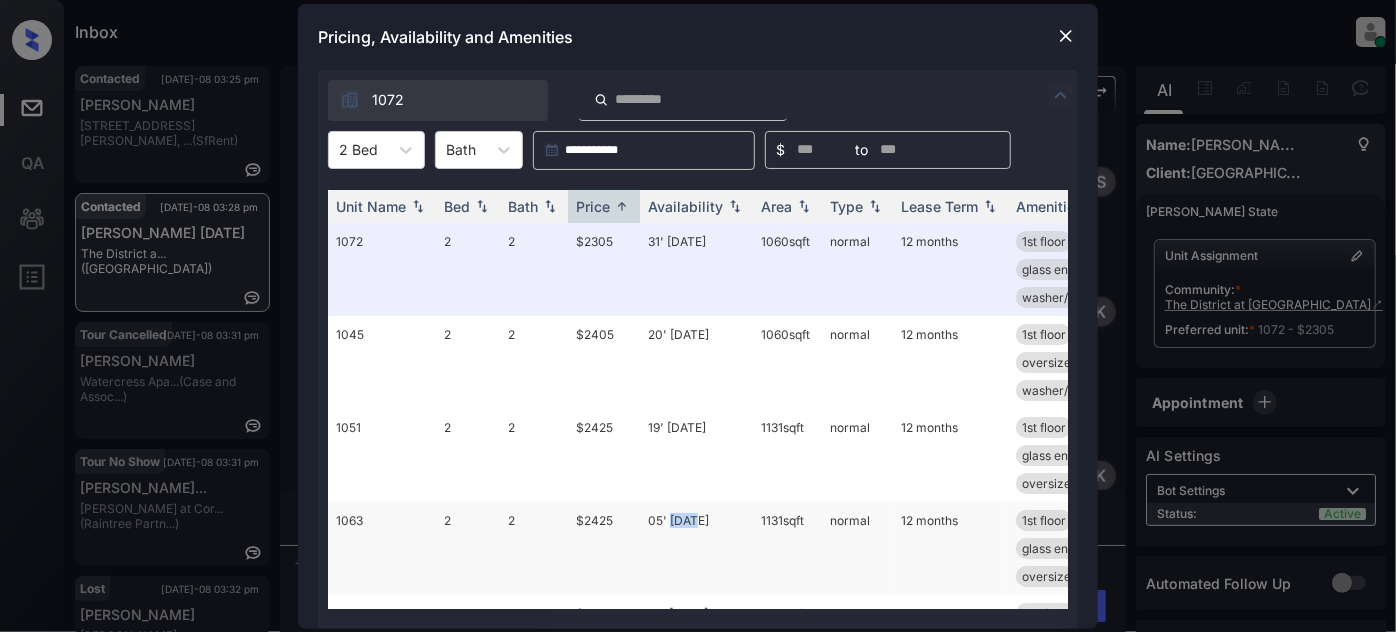 click on "05' Jul 25" at bounding box center (696, 548) 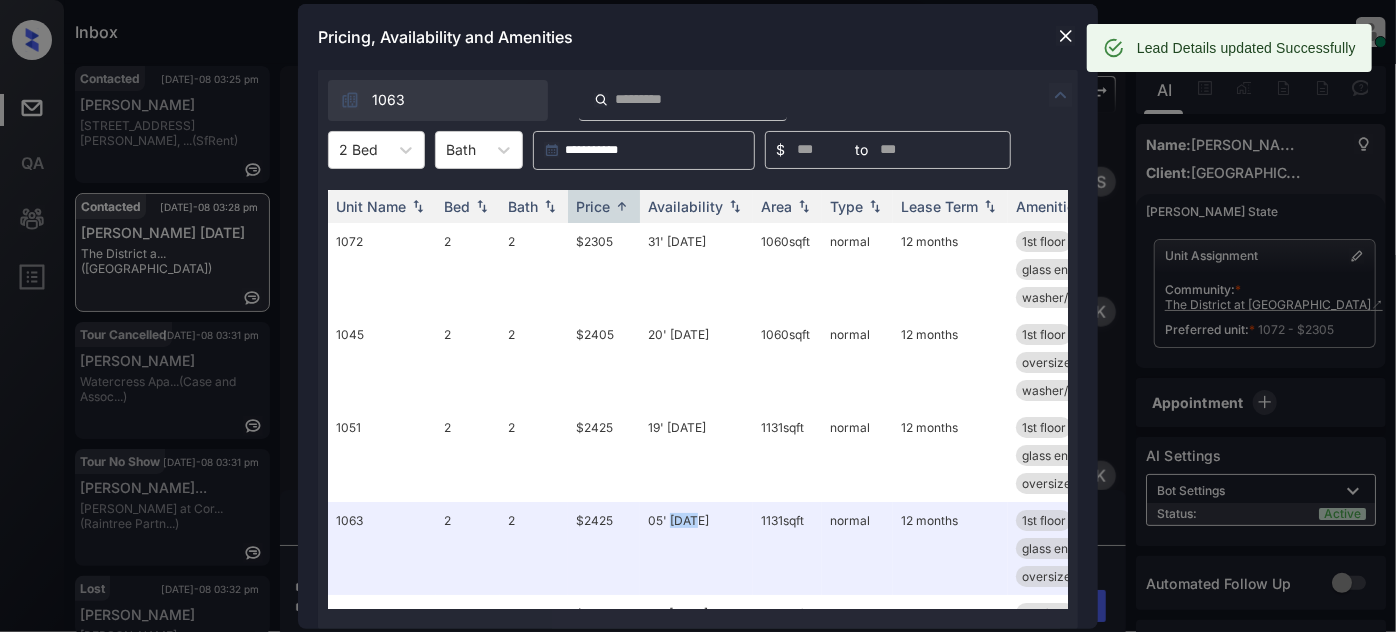 click at bounding box center (1066, 36) 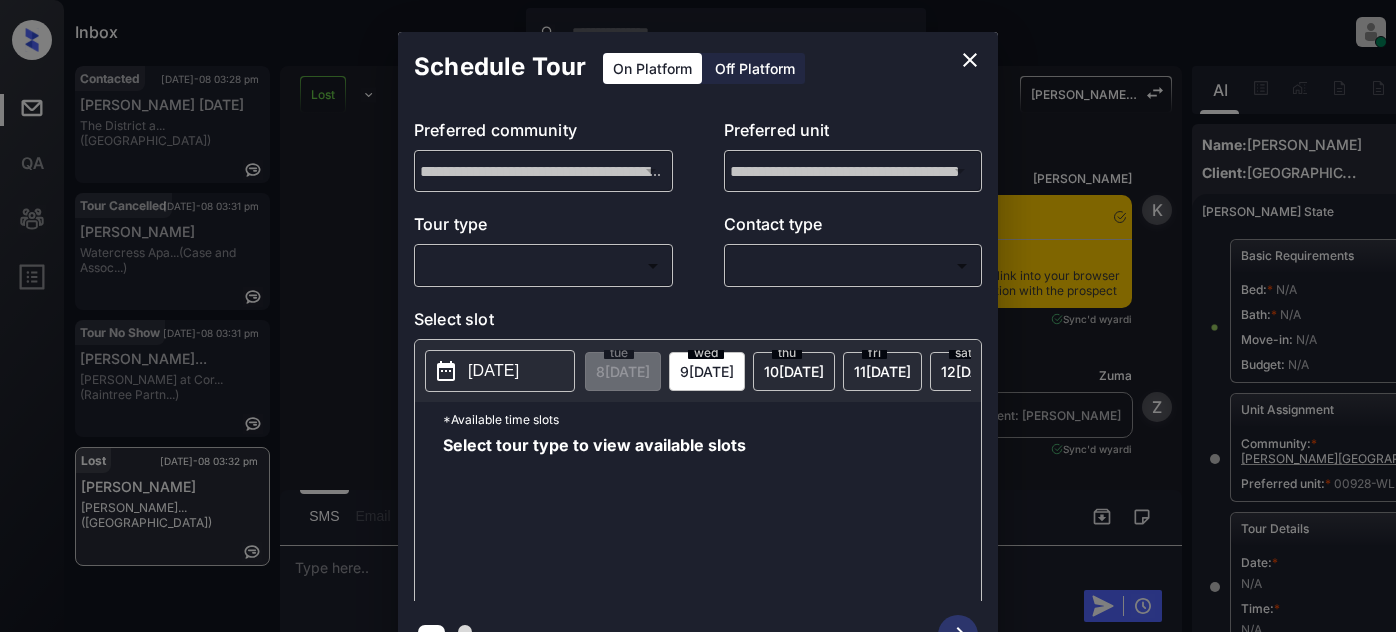 scroll, scrollTop: 0, scrollLeft: 0, axis: both 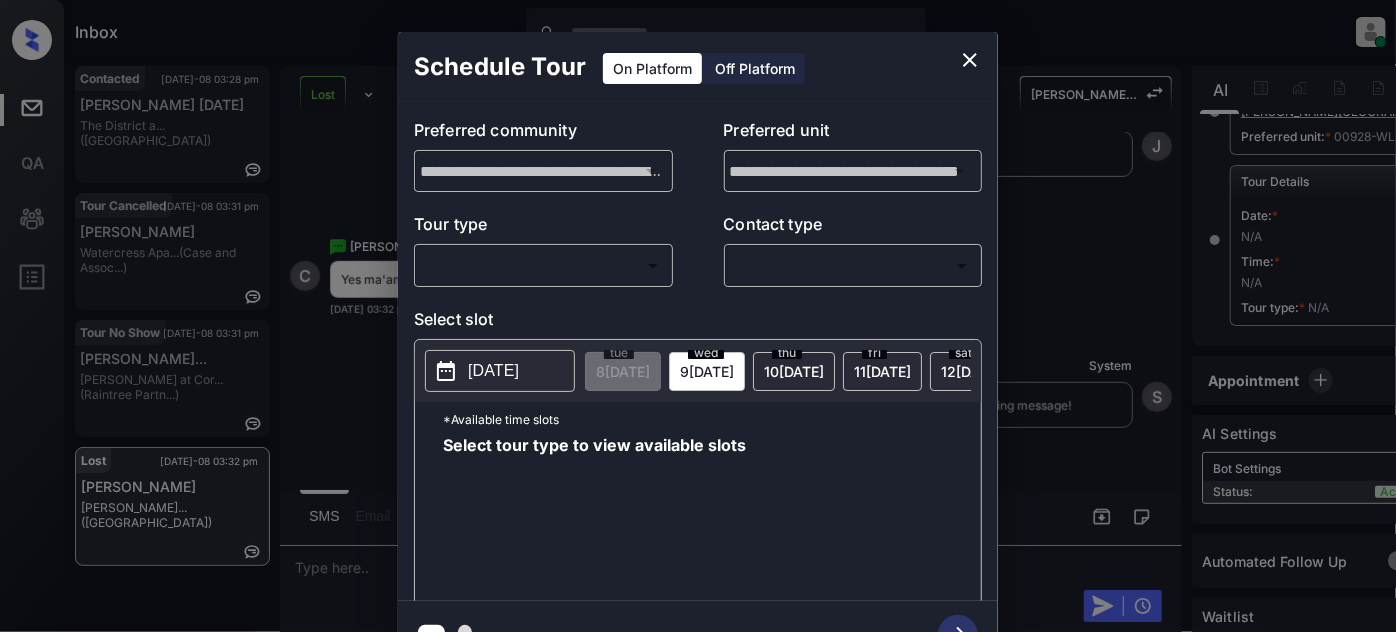click on "Inbox Juan Carlos Manantan Online Set yourself   offline Set yourself   on break Profile Switch to  light  mode Sign out Contacted Jul-08 03:28 pm   Catrina Friday The District a...  (Fairfield) Tour Cancelled Jul-08 03:31 pm   Natasha Busch Watercress Apa...  (Case and Assoc...) Tour No Show Jul-08 03:31 pm   Brianna Hopkin... Hensley at Cor...  (Raintree Partn...) Lost Jul-08 03:32 pm   Cody Collins Sterling Green...  (Fairfield) Lost Lead Sentiment: Angry Upon sliding the acknowledgement:  Lead will move to lost stage. * ​ SMS and call option will be set to opt out. AFM will be turned off for the lead. Sterling Green Village Sheldon Ranch Apartments New Message Kelsey Notes Note: https://conversation.getzuma.com/686c2db3770d18ba88f19c04 - Paste this link into your browser to view Kelsey’s conversation with the prospect Jul 07, 2025 01:27 pm  Sync'd w  yardi K New Message Zuma Lead transferred to leasing agent: kelsey Jul 07, 2025 01:27 pm  Sync'd w  yardi Z New Message Agent Jul 07, 2025 01:27 pm A A A" at bounding box center (698, 316) 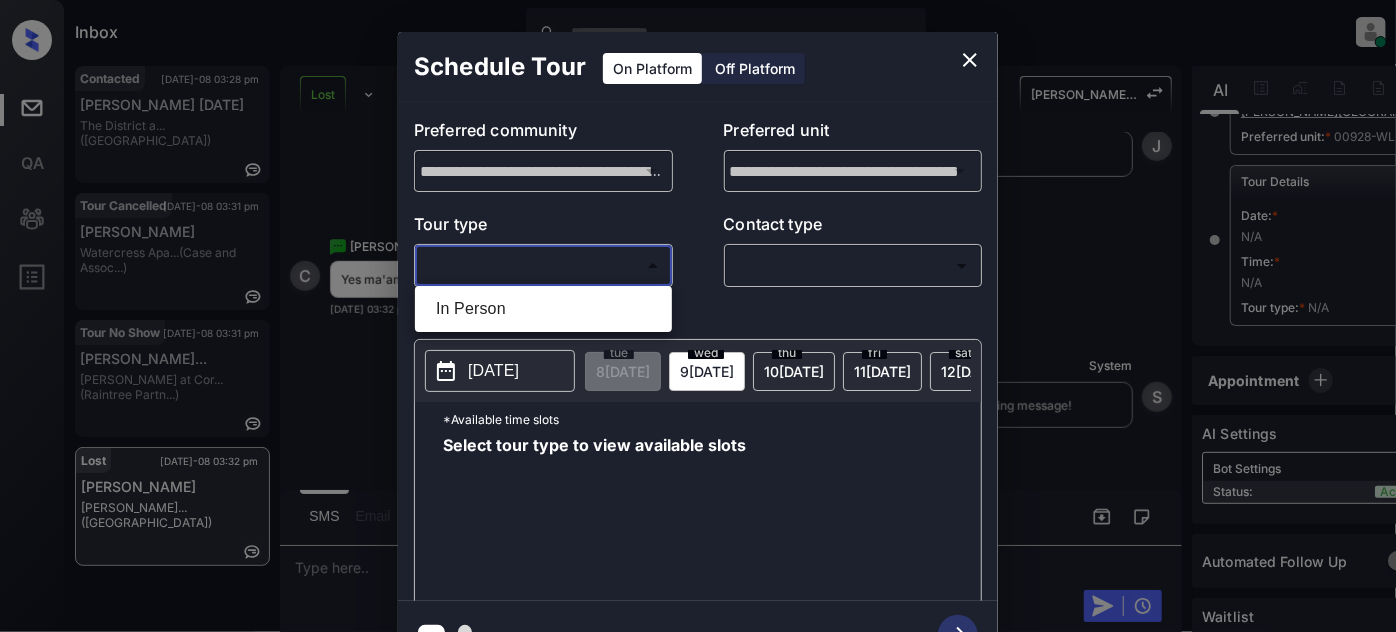 click on "In Person" at bounding box center [543, 309] 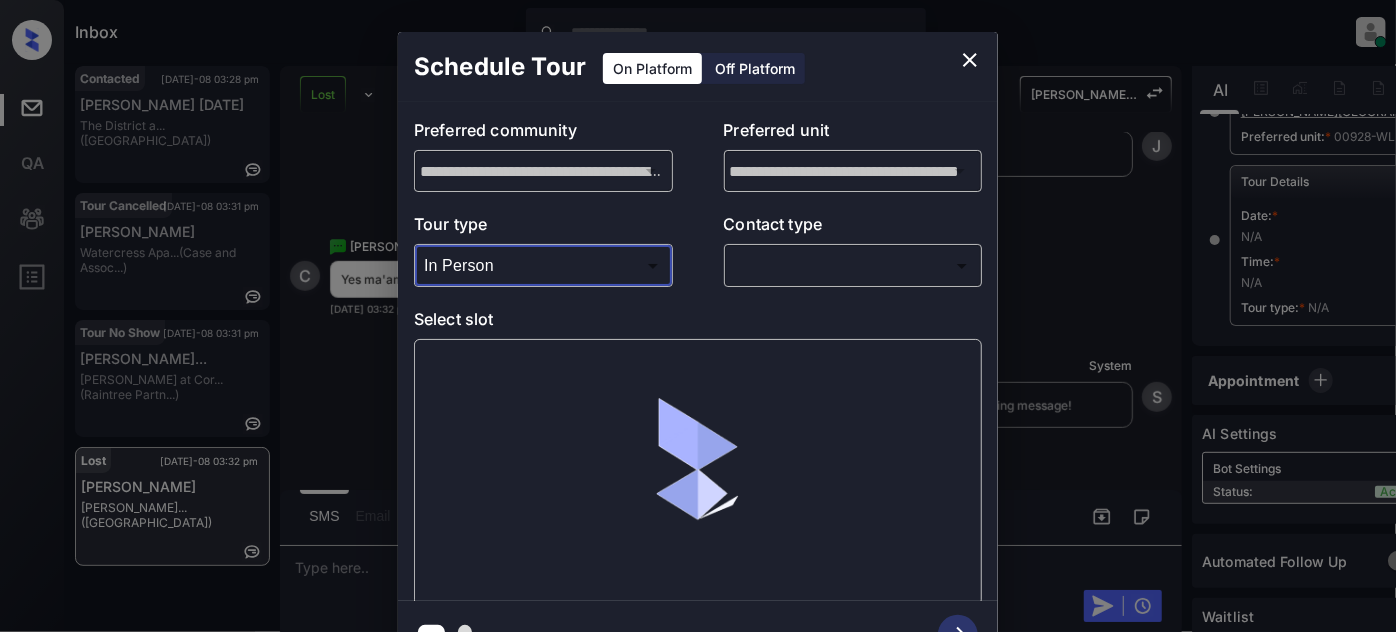 click on "Inbox Juan Carlos Manantan Online Set yourself   offline Set yourself   on break Profile Switch to  light  mode Sign out Contacted Jul-08 03:28 pm   Catrina Friday The District a...  (Fairfield) Tour Cancelled Jul-08 03:31 pm   Natasha Busch Watercress Apa...  (Case and Assoc...) Tour No Show Jul-08 03:31 pm   Brianna Hopkin... Hensley at Cor...  (Raintree Partn...) Lost Jul-08 03:32 pm   Cody Collins Sterling Green...  (Fairfield) Lost Lead Sentiment: Angry Upon sliding the acknowledgement:  Lead will move to lost stage. * ​ SMS and call option will be set to opt out. AFM will be turned off for the lead. Sterling Green Village Sheldon Ranch Apartments New Message Kelsey Notes Note: https://conversation.getzuma.com/686c2db3770d18ba88f19c04 - Paste this link into your browser to view Kelsey’s conversation with the prospect Jul 07, 2025 01:27 pm  Sync'd w  yardi K New Message Zuma Lead transferred to leasing agent: kelsey Jul 07, 2025 01:27 pm  Sync'd w  yardi Z New Message Agent Jul 07, 2025 01:27 pm A A A" at bounding box center (698, 316) 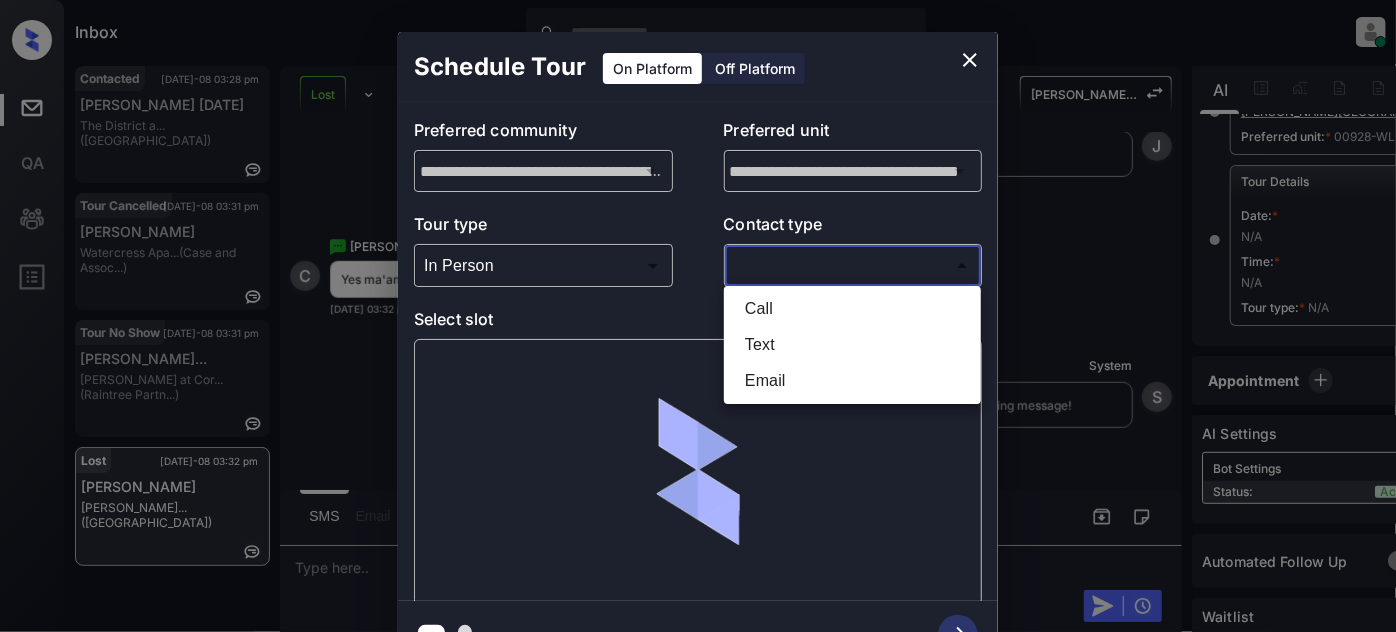 click on "Text" at bounding box center [852, 345] 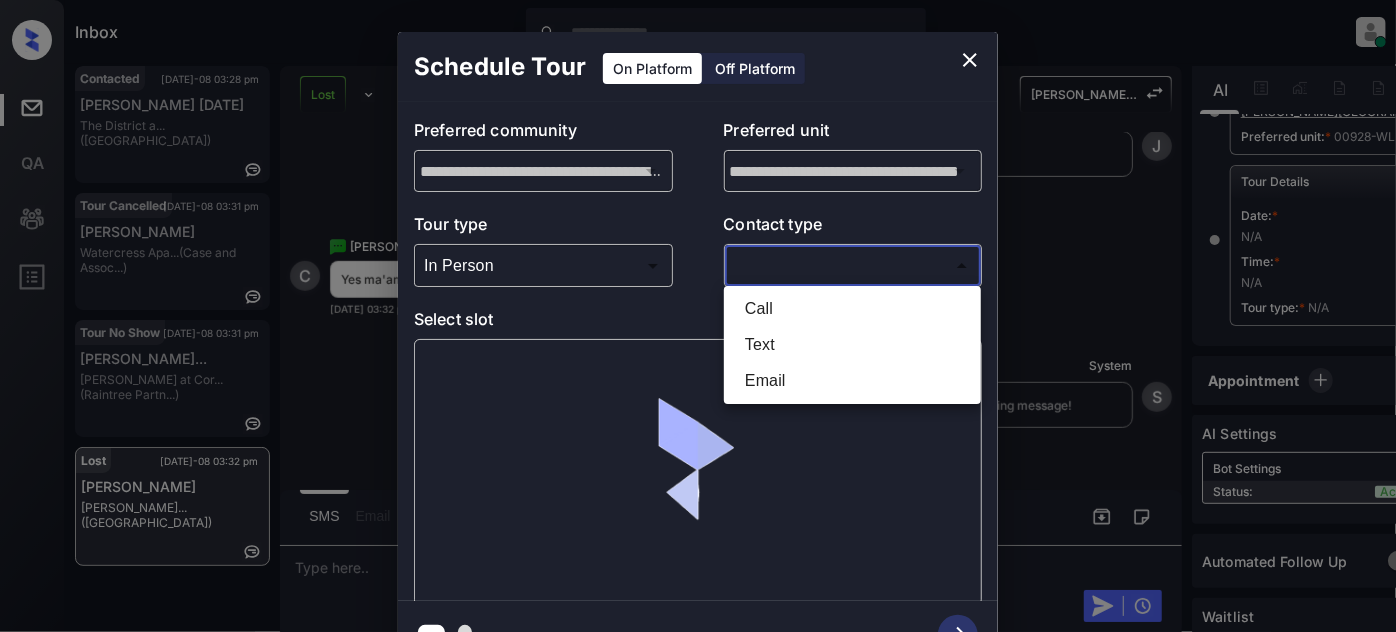 type on "****" 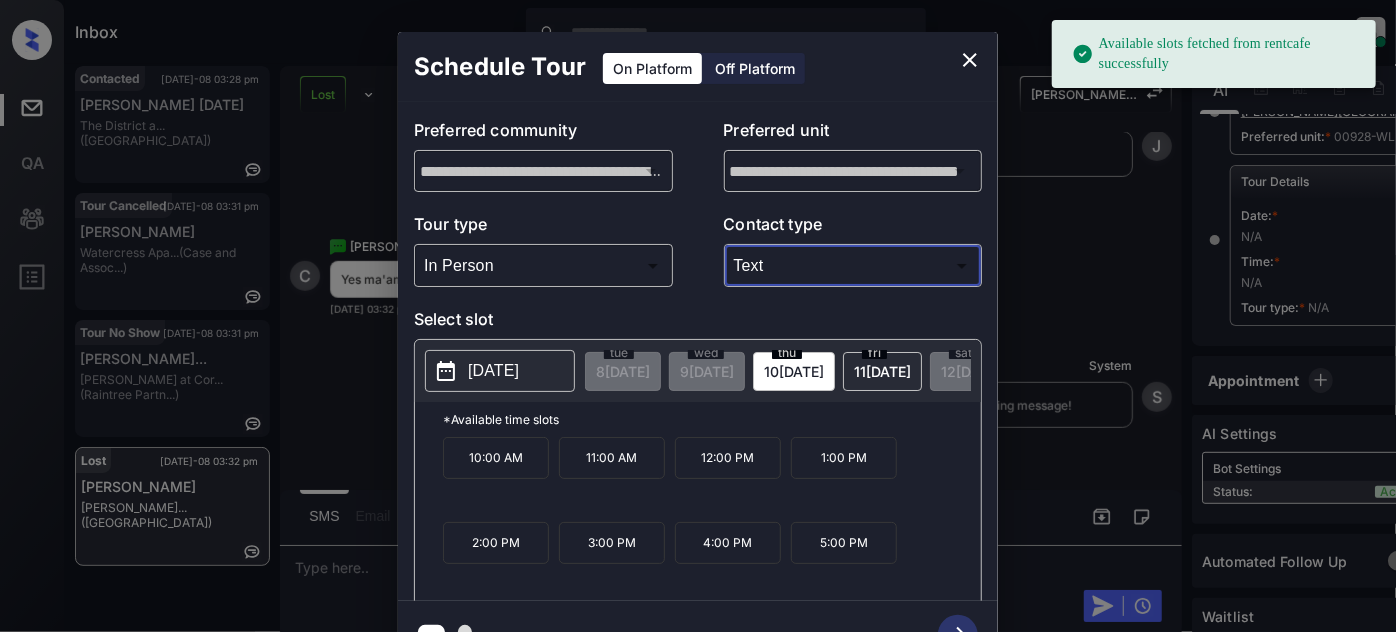 click on "[DATE]" at bounding box center [623, 371] 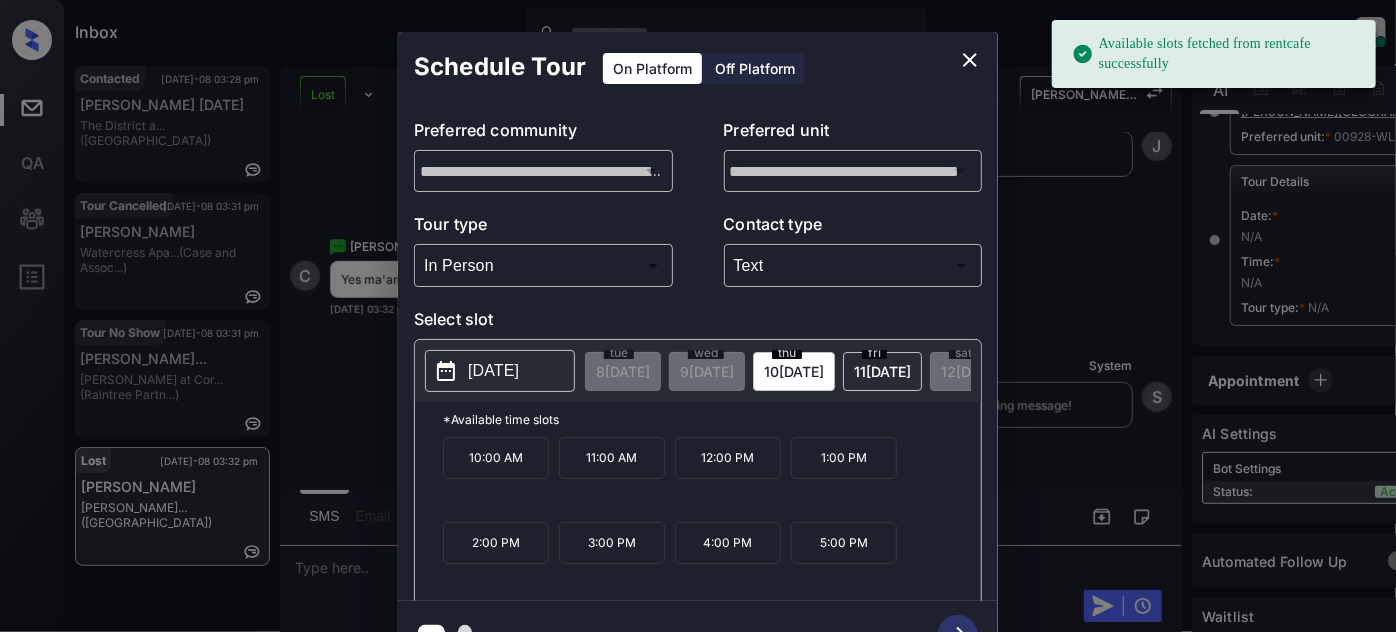 click on "11:00 AM" at bounding box center [612, 458] 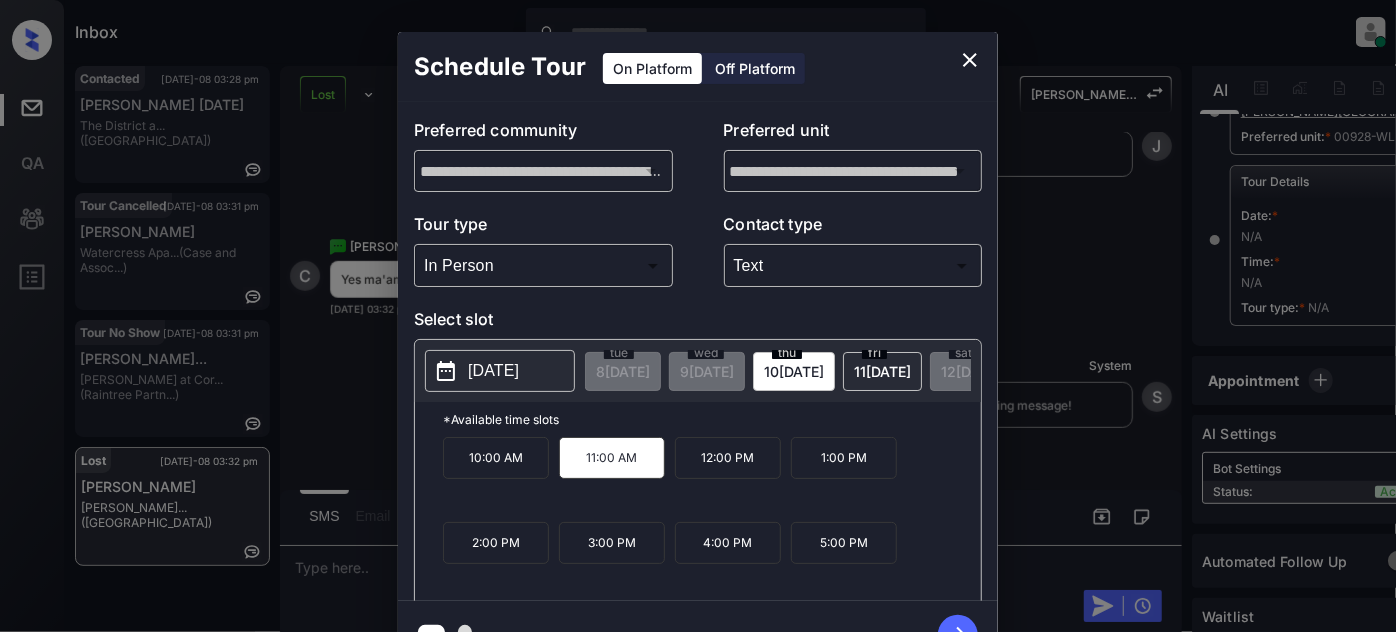 click 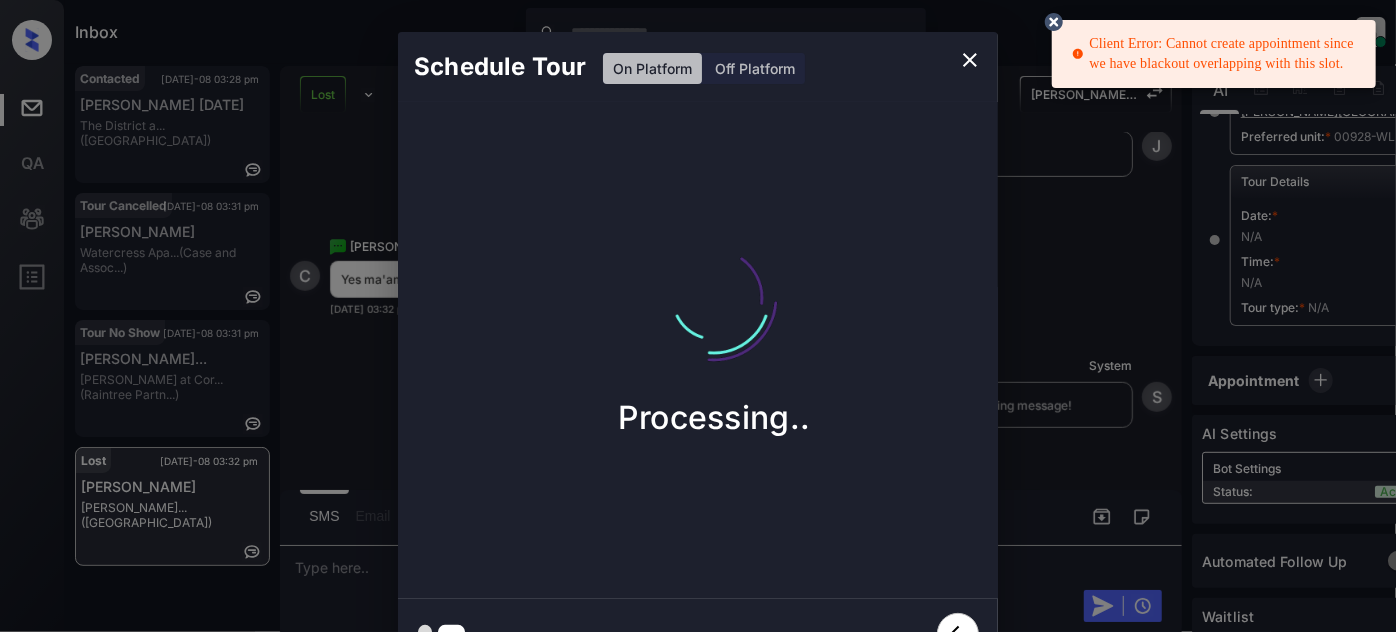 click 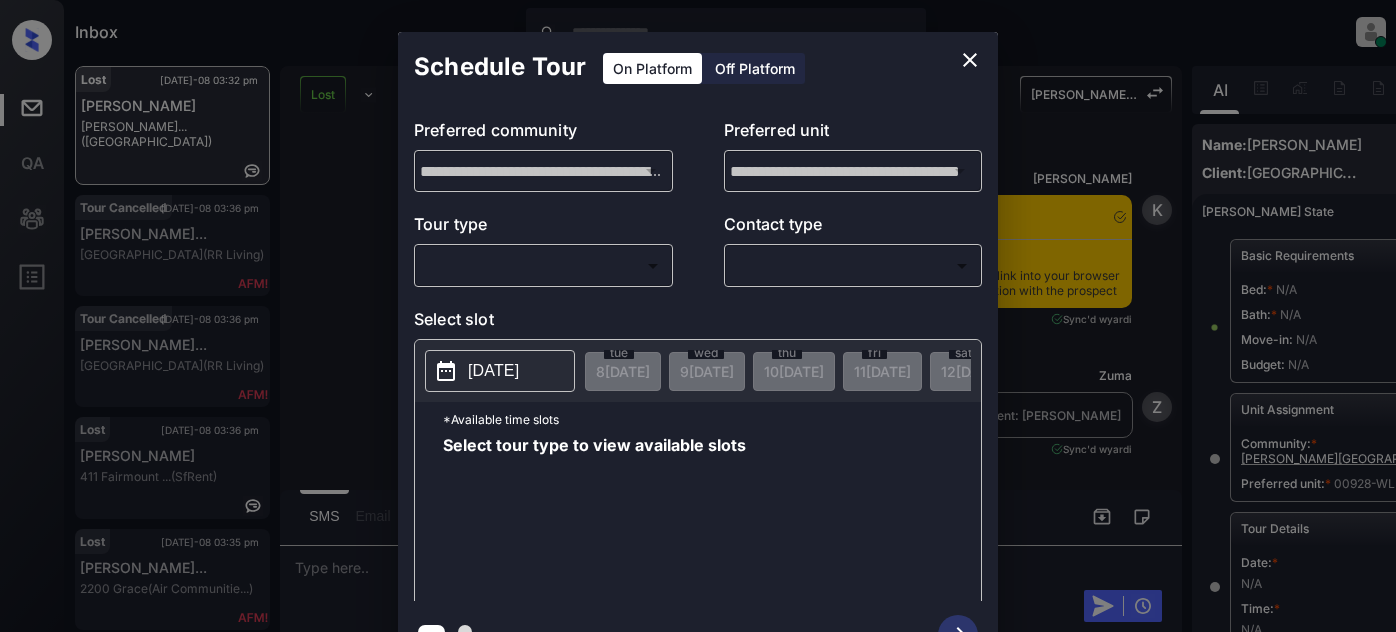scroll, scrollTop: 0, scrollLeft: 0, axis: both 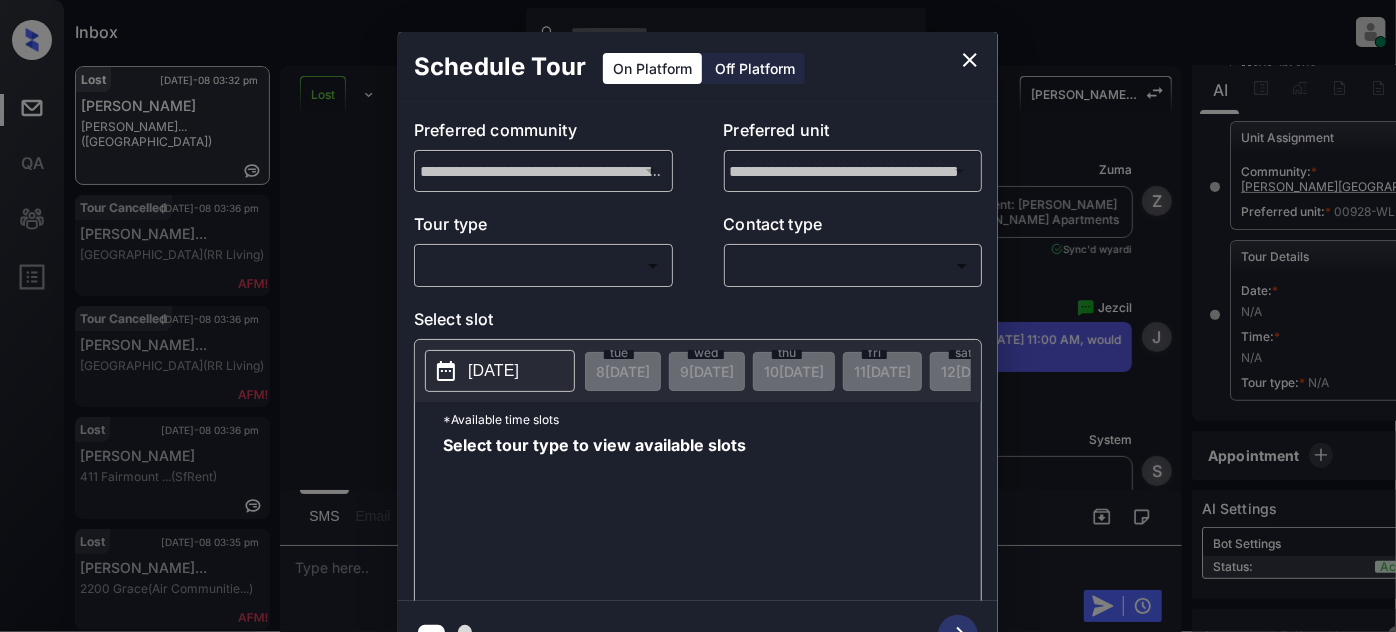 click on "Inbox Juan Carlos Manantan Online Set yourself   offline Set yourself   on break Profile Switch to  light  mode Sign out Lost Jul-08 03:32 pm   Cody Collins Sterling Green...  (Fairfield) Tour Cancelled Jul-08 03:36 pm   Christine Barn... 2626 Park  (RR Living) Tour Cancelled Jul-08 03:36 pm   Christine Barn... 2626 Park  (RR Living) Lost Jul-08 03:36 pm   Cecelia Dugas 411 Fairmount ...  (SfRent) Lost Jul-08 03:35 pm   Cordelia Mccal... 2200 Grace  (Air Communitie...) Lost Lead Sentiment: Angry Upon sliding the acknowledgement:  Lead will move to lost stage. * ​ SMS and call option will be set to opt out. AFM will be turned off for the lead. Sterling Green Village Sheldon Ranch Apartments New Message Kelsey Notes Note: https://conversation.getzuma.com/686c2db3770d18ba88f19c04 - Paste this link into your browser to view Kelsey’s conversation with the prospect Jul 07, 2025 01:27 pm  Sync'd w  yardi K New Message Zuma Lead transferred to leasing agent: kelsey Jul 07, 2025 01:27 pm  Sync'd w  yardi Z Agent A" at bounding box center [698, 316] 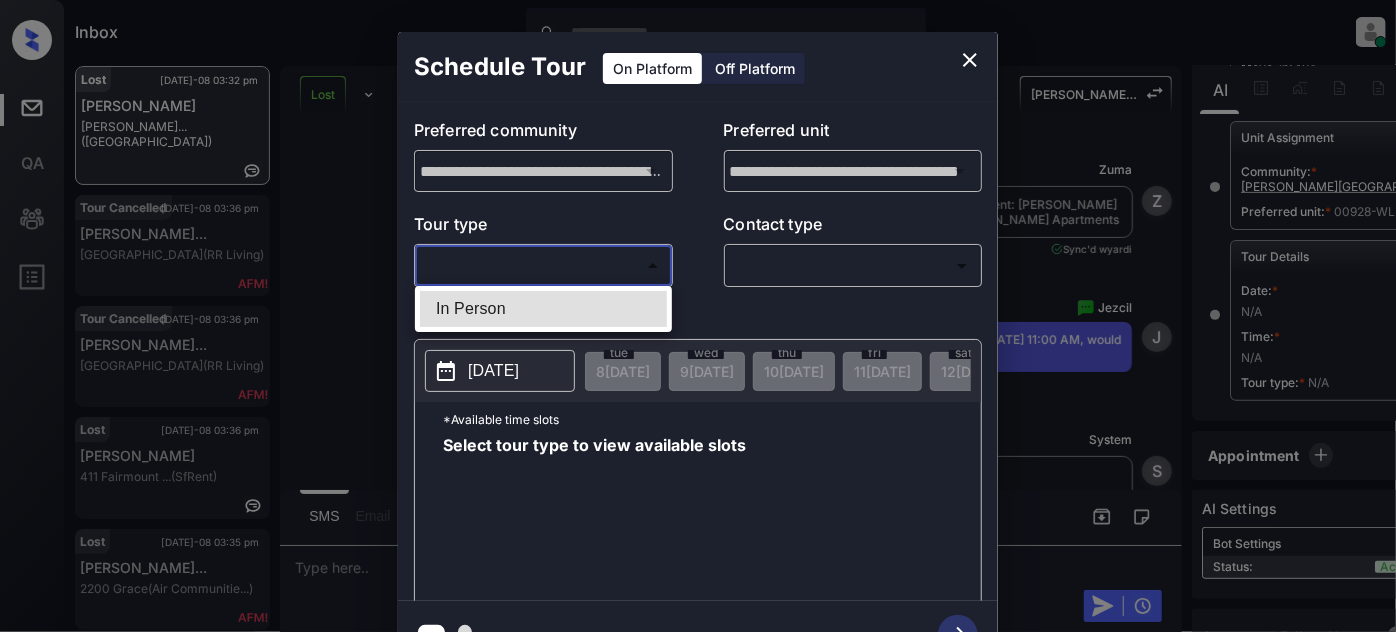 click on "In Person" at bounding box center (543, 309) 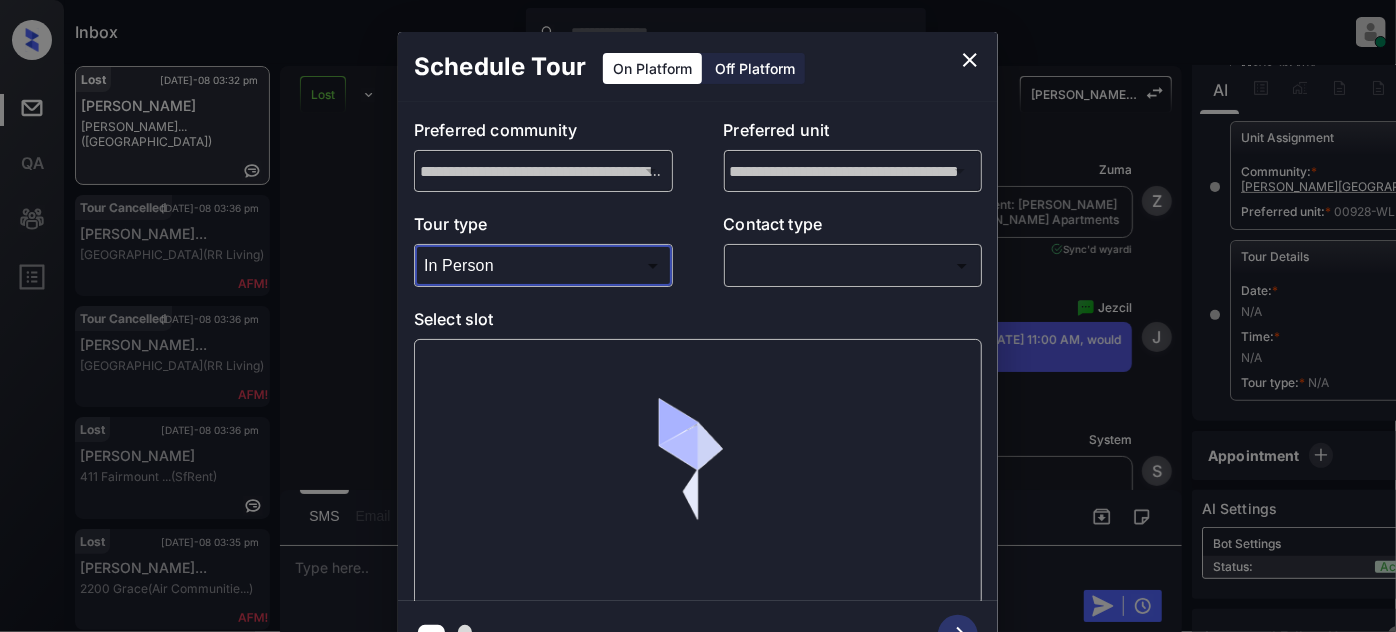 click on "Inbox Juan Carlos Manantan Online Set yourself   offline Set yourself   on break Profile Switch to  light  mode Sign out Lost Jul-08 03:32 pm   Cody Collins Sterling Green...  (Fairfield) Tour Cancelled Jul-08 03:36 pm   Christine Barn... 2626 Park  (RR Living) Tour Cancelled Jul-08 03:36 pm   Christine Barn... 2626 Park  (RR Living) Lost Jul-08 03:36 pm   Cecelia Dugas 411 Fairmount ...  (SfRent) Lost Jul-08 03:35 pm   Cordelia Mccal... 2200 Grace  (Air Communitie...) Lost Lead Sentiment: Angry Upon sliding the acknowledgement:  Lead will move to lost stage. * ​ SMS and call option will be set to opt out. AFM will be turned off for the lead. Sterling Green Village Sheldon Ranch Apartments New Message Kelsey Notes Note: https://conversation.getzuma.com/686c2db3770d18ba88f19c04 - Paste this link into your browser to view Kelsey’s conversation with the prospect Jul 07, 2025 01:27 pm  Sync'd w  yardi K New Message Zuma Lead transferred to leasing agent: kelsey Jul 07, 2025 01:27 pm  Sync'd w  yardi Z Agent A" at bounding box center [698, 316] 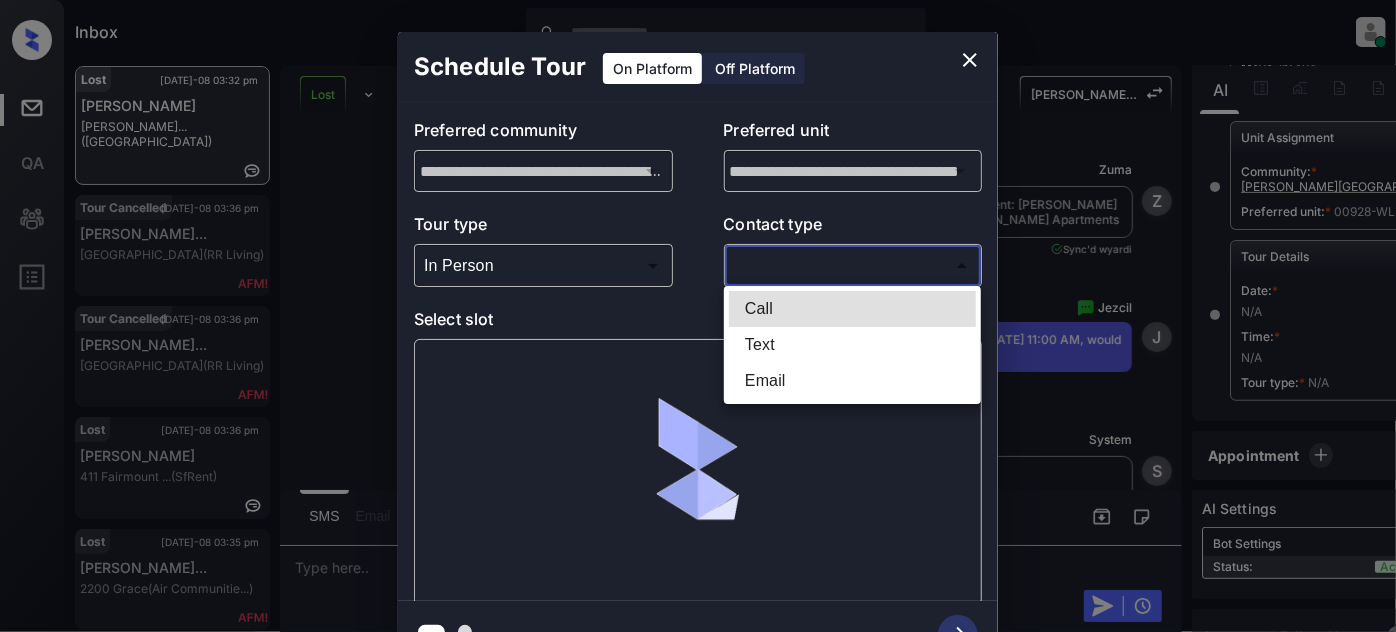click on "Text" at bounding box center [852, 345] 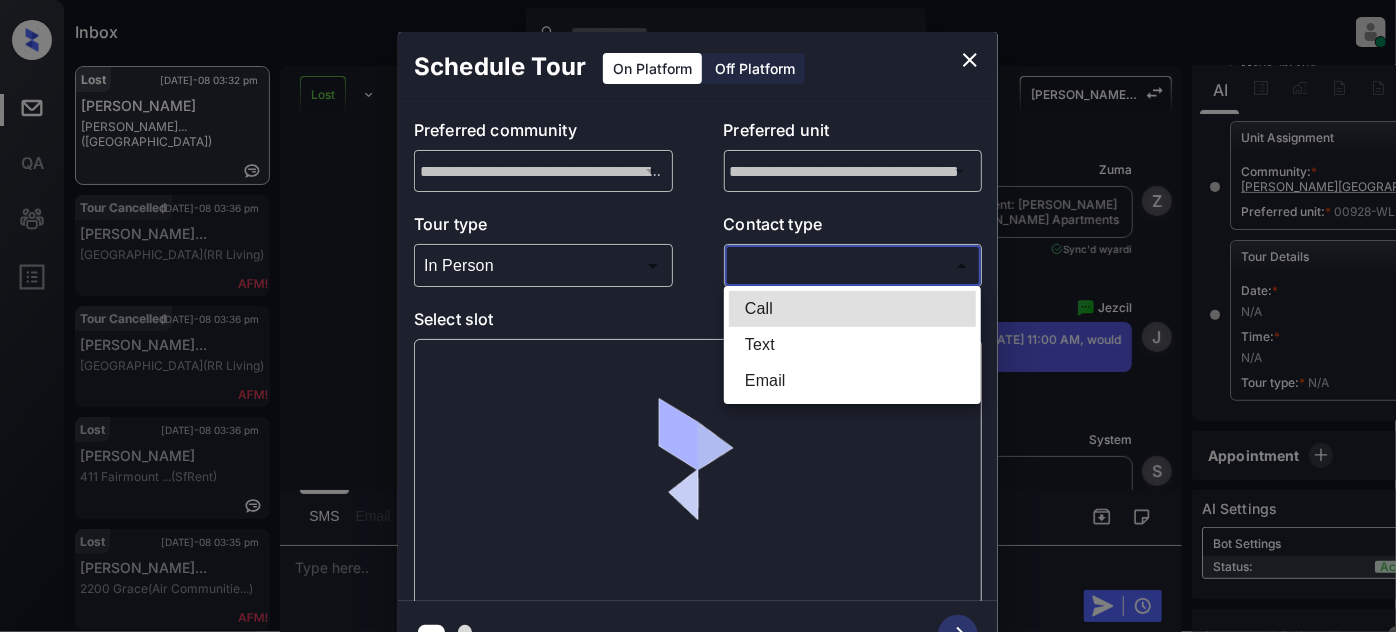 type on "****" 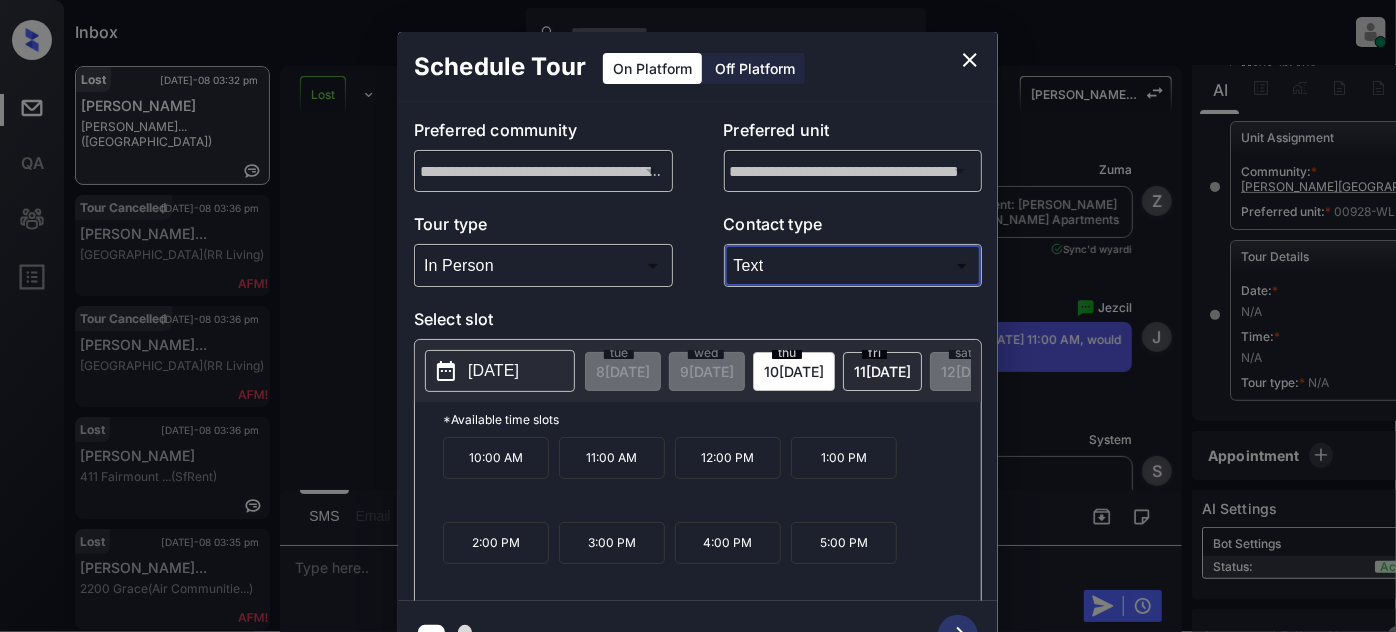 click on "11:00 AM" at bounding box center [612, 458] 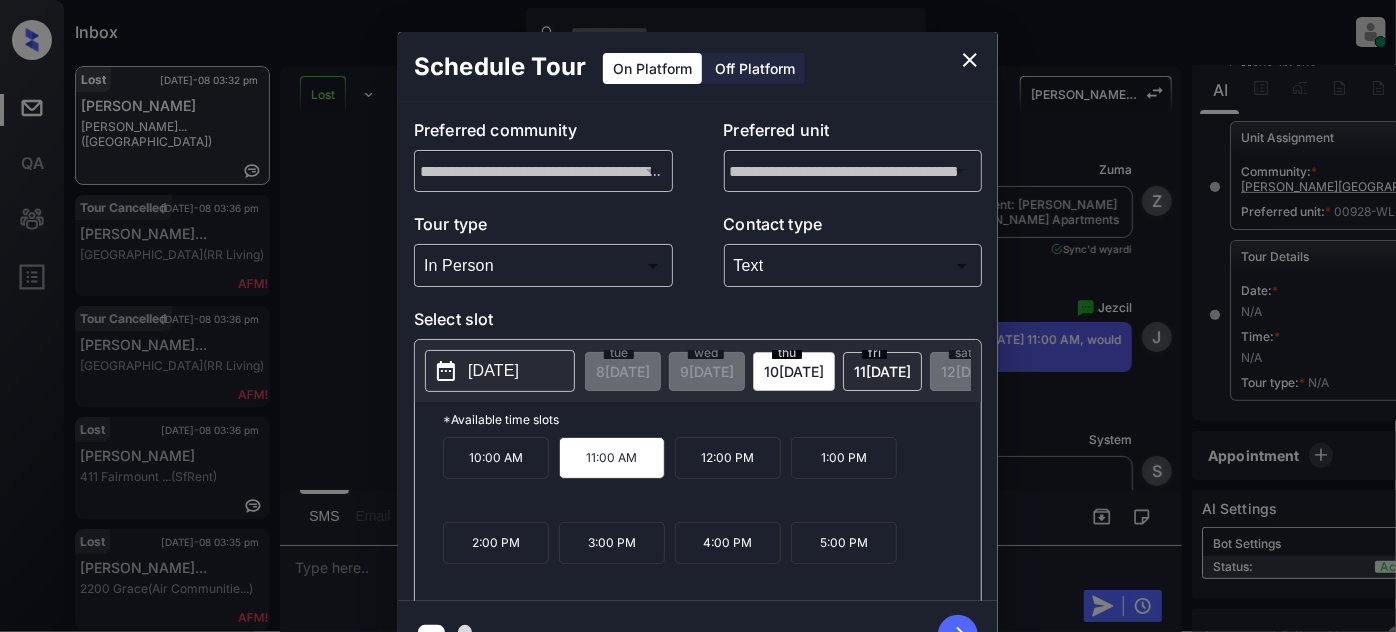 click 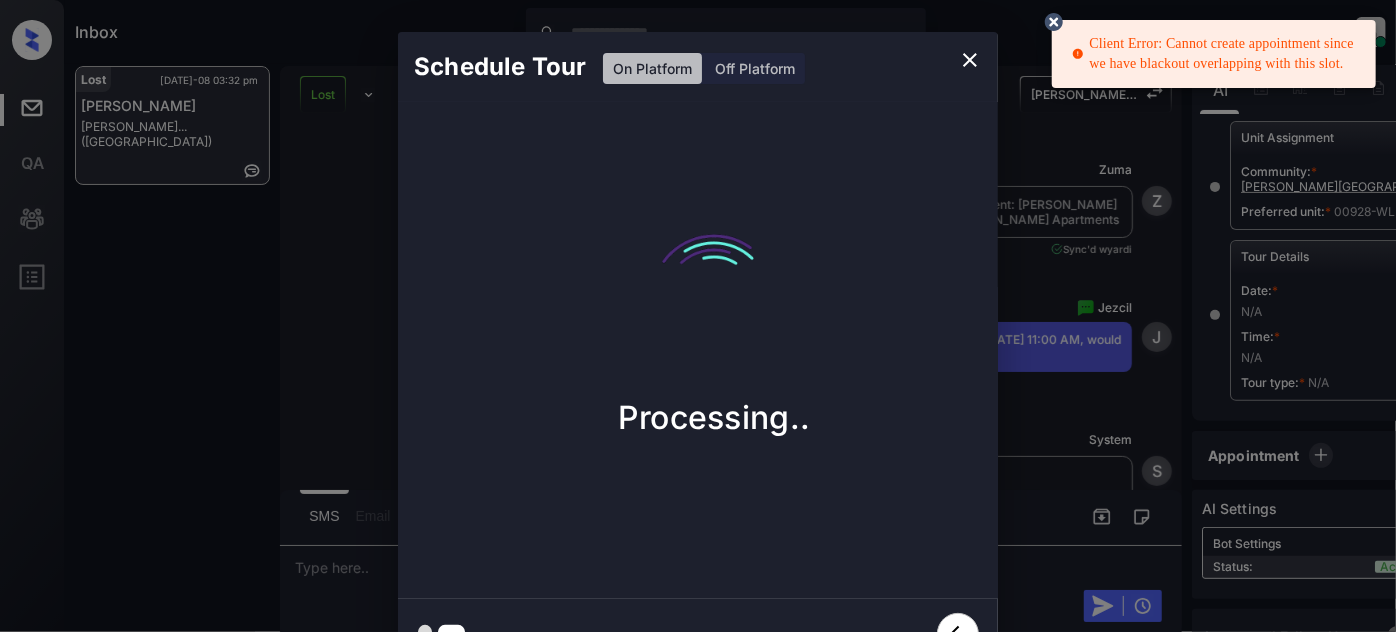 click 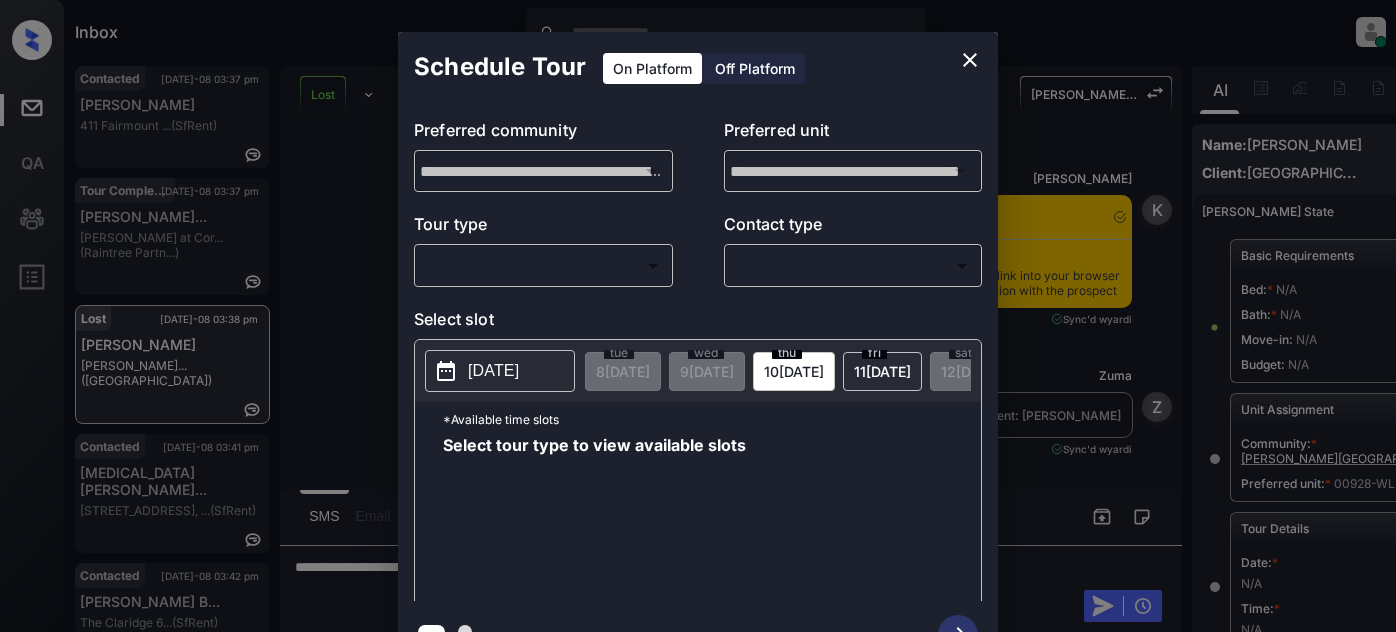 scroll, scrollTop: 0, scrollLeft: 0, axis: both 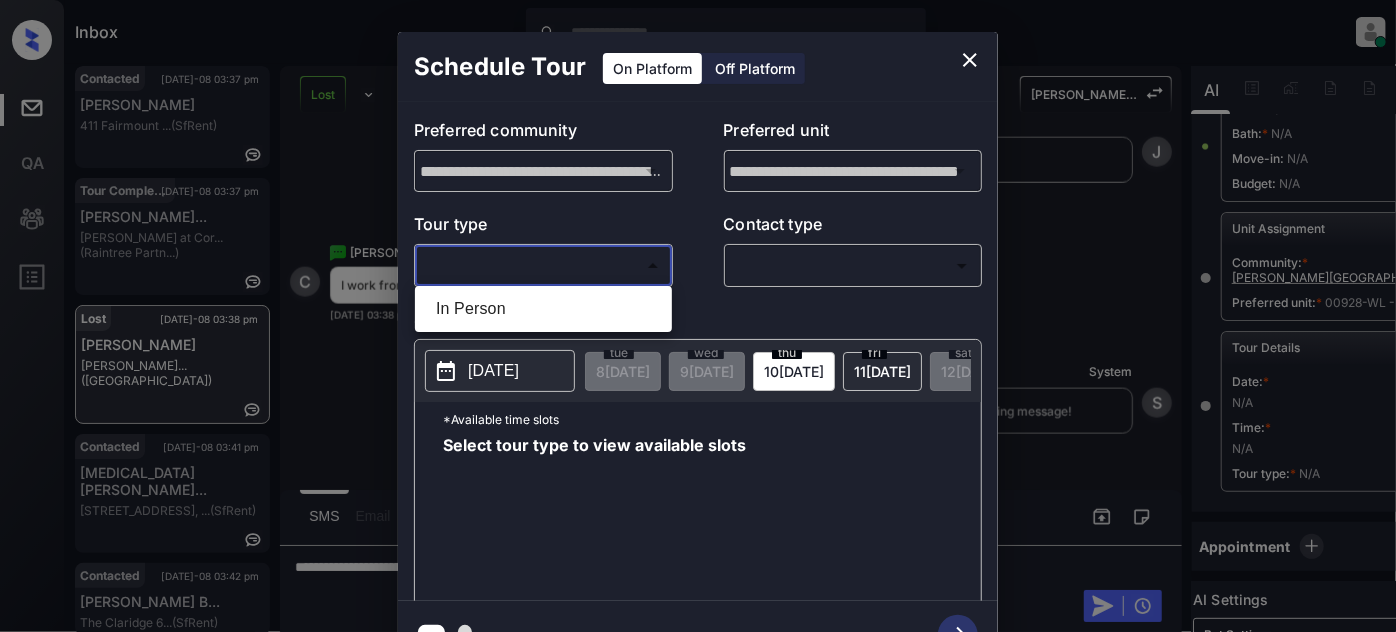 drag, startPoint x: 590, startPoint y: 265, endPoint x: 528, endPoint y: 295, distance: 68.8767 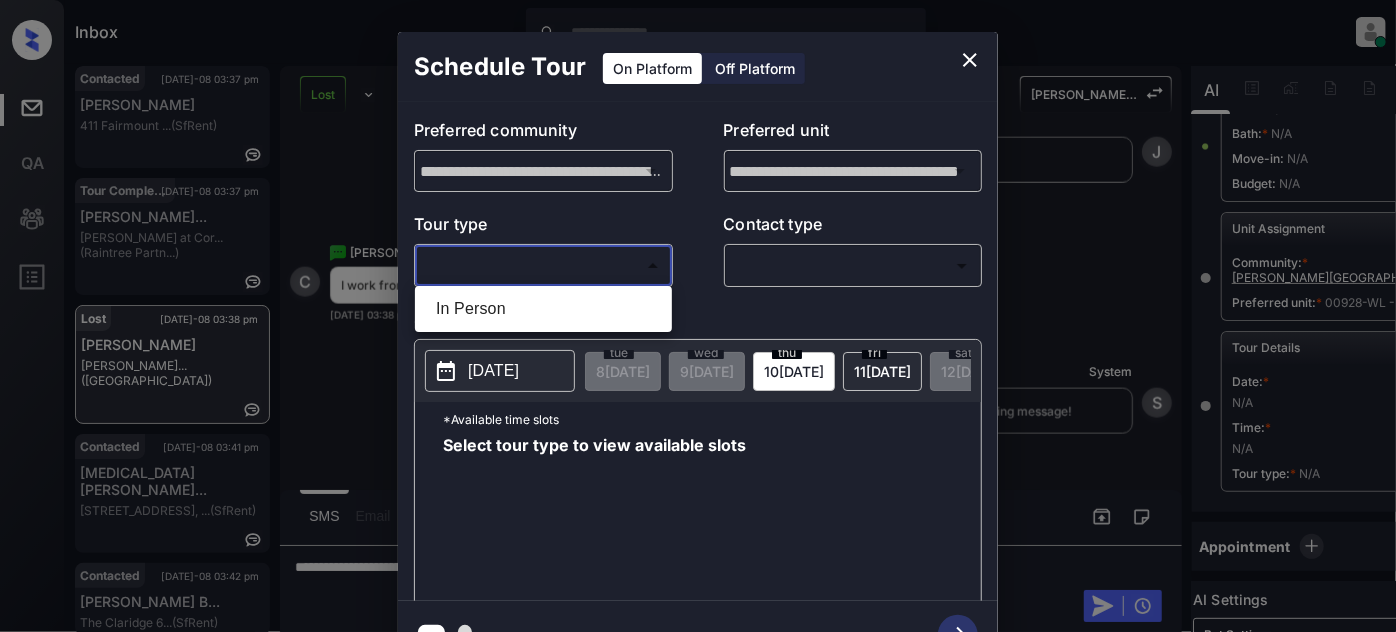 click on "Inbox Juan Carlos Manantan Online Set yourself   offline Set yourself   on break Profile Switch to  light  mode Sign out Contacted Jul-08 03:37 pm   Jay Sevilla 411 Fairmount ...  (SfRent) Tour Completed Jul-08 03:37 pm   Brianna Hopkin... Hensley at Cor...  (Raintree Partn...) Lost Jul-08 03:38 pm   Cody Collins Sterling Green...  (Fairfield) Contacted Jul-08 03:41 pm   Yasmin Arjoman... 1739 Pine St, ...  (SfRent) Contacted Jul-08 03:42 pm   Tamar Morgan B... The Claridge 6...  (SfRent) Tour Scheduled Jul-08 03:45 pm   Vicky Wang HillCreste  (Air Communitie...) Lost Lead Sentiment: Angry Upon sliding the acknowledgement:  Lead will move to lost stage. * ​ SMS and call option will be set to opt out. AFM will be turned off for the lead. Sterling Green Village Sheldon Ranch Apartments New Message Kelsey Notes Note: https://conversation.getzuma.com/686c2db3770d18ba88f19c04 - Paste this link into your browser to view Kelsey’s conversation with the prospect Jul 07, 2025 01:27 pm  Sync'd w  yardi K New Message" at bounding box center (698, 316) 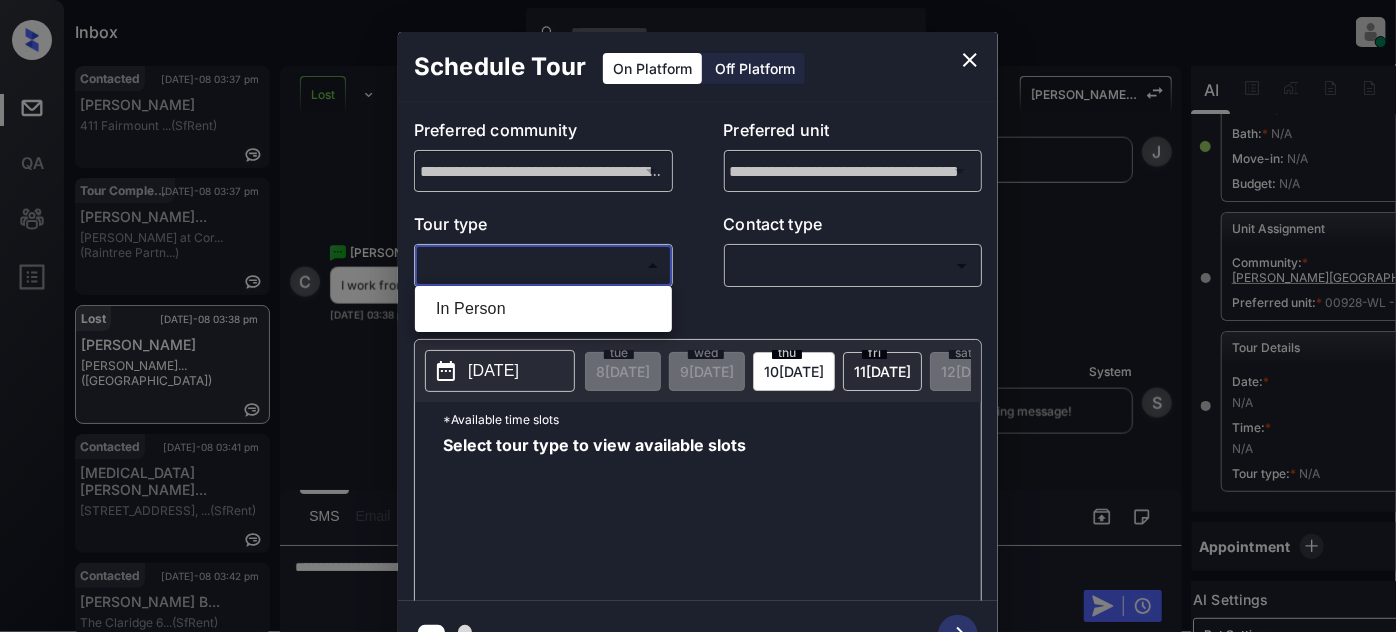 click on "In Person" at bounding box center [543, 309] 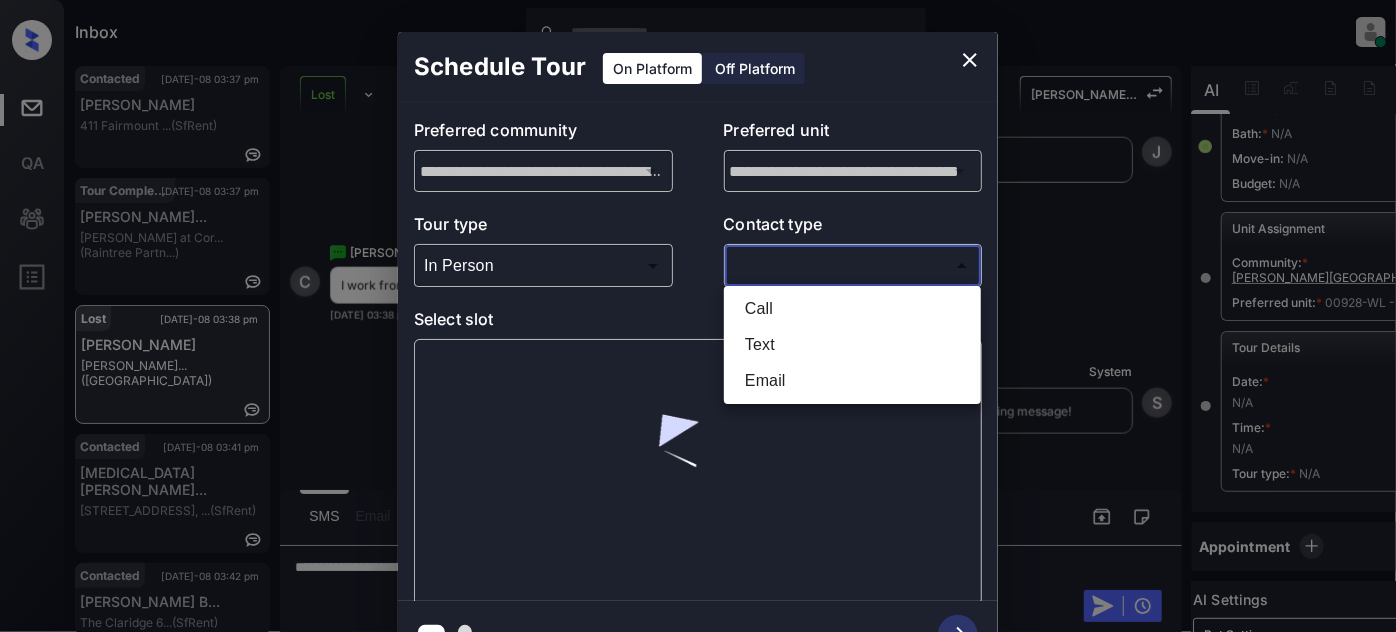 click on "Inbox Juan Carlos Manantan Online Set yourself   offline Set yourself   on break Profile Switch to  light  mode Sign out Contacted Jul-08 03:37 pm   Jay Sevilla 411 Fairmount ...  (SfRent) Tour Completed Jul-08 03:37 pm   Brianna Hopkin... Hensley at Cor...  (Raintree Partn...) Lost Jul-08 03:38 pm   Cody Collins Sterling Green...  (Fairfield) Contacted Jul-08 03:41 pm   Yasmin Arjoman... 1739 Pine St, ...  (SfRent) Contacted Jul-08 03:42 pm   Tamar Morgan B... The Claridge 6...  (SfRent) Tour Scheduled Jul-08 03:45 pm   Vicky Wang HillCreste  (Air Communitie...) Lost Lead Sentiment: Angry Upon sliding the acknowledgement:  Lead will move to lost stage. * ​ SMS and call option will be set to opt out. AFM will be turned off for the lead. Sterling Green Village Sheldon Ranch Apartments New Message Kelsey Notes Note: https://conversation.getzuma.com/686c2db3770d18ba88f19c04 - Paste this link into your browser to view Kelsey’s conversation with the prospect Jul 07, 2025 01:27 pm  Sync'd w  yardi K New Message" at bounding box center (698, 316) 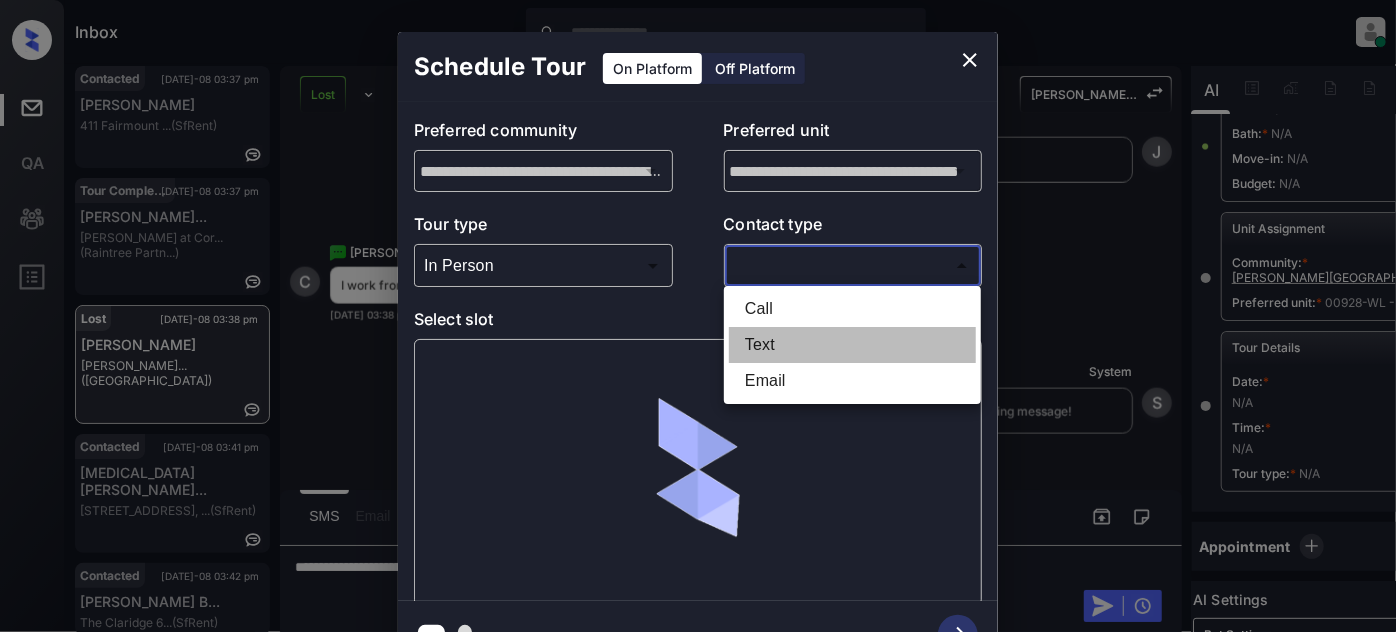 click on "Text" at bounding box center (852, 345) 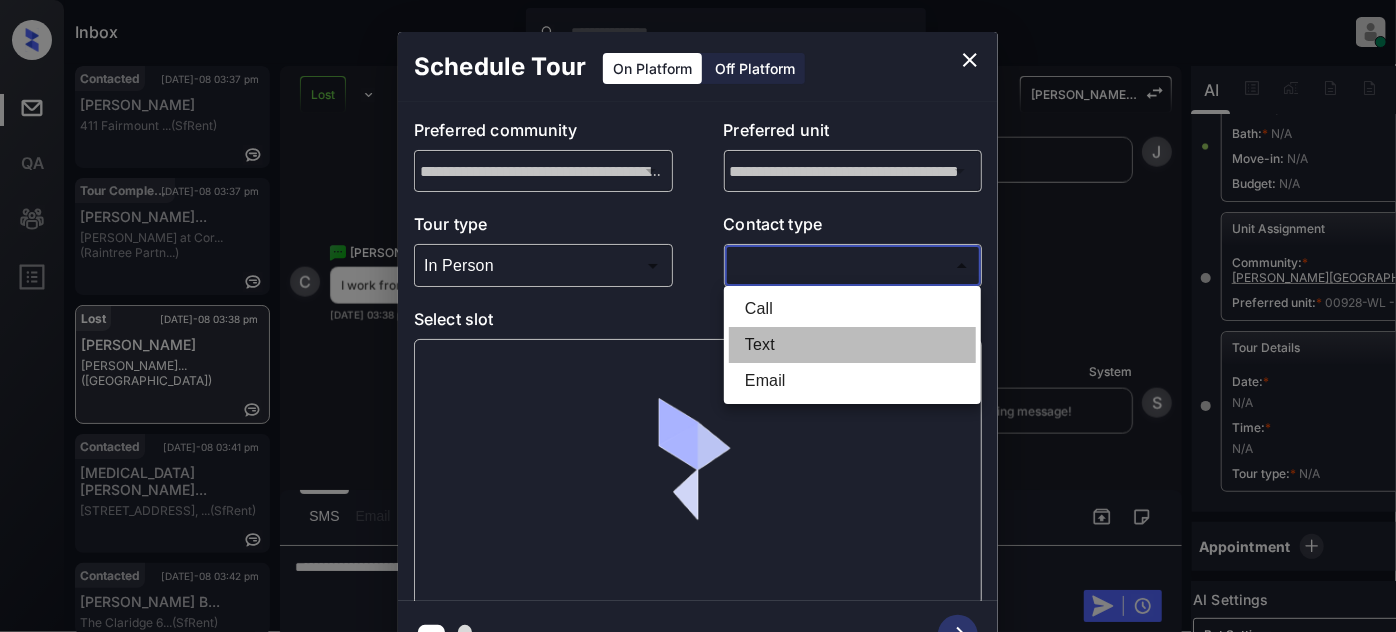 type on "****" 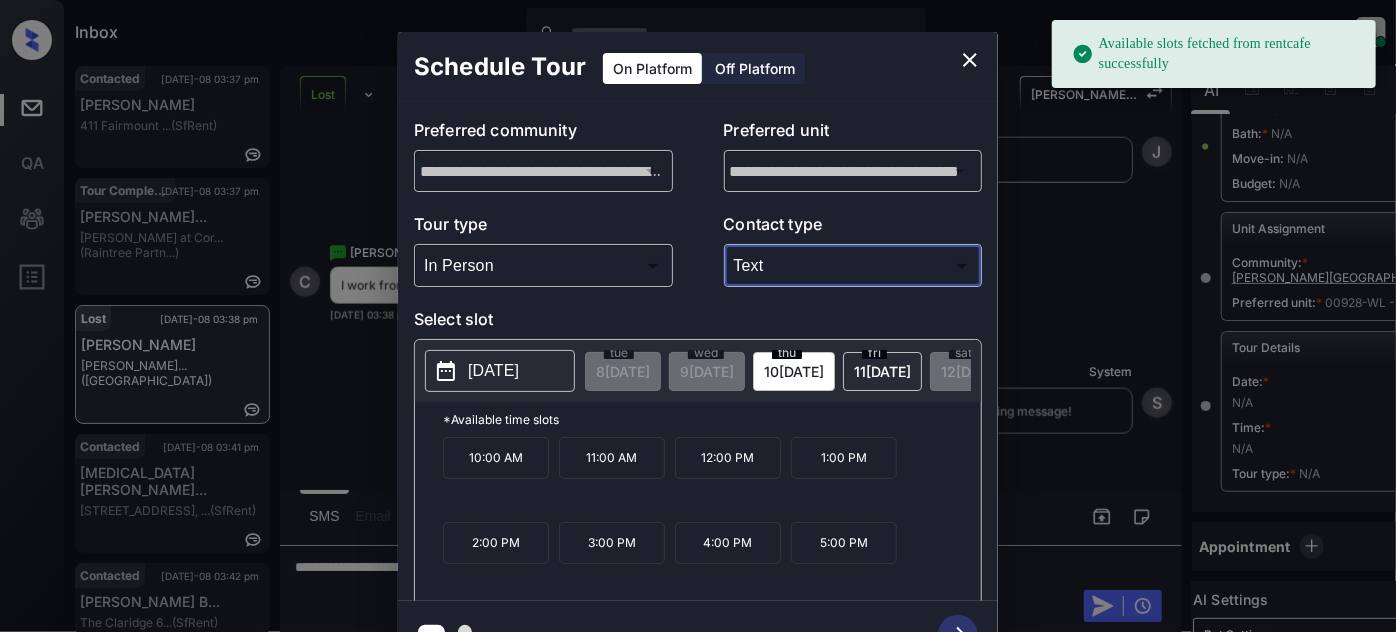 drag, startPoint x: 480, startPoint y: 367, endPoint x: 490, endPoint y: 365, distance: 10.198039 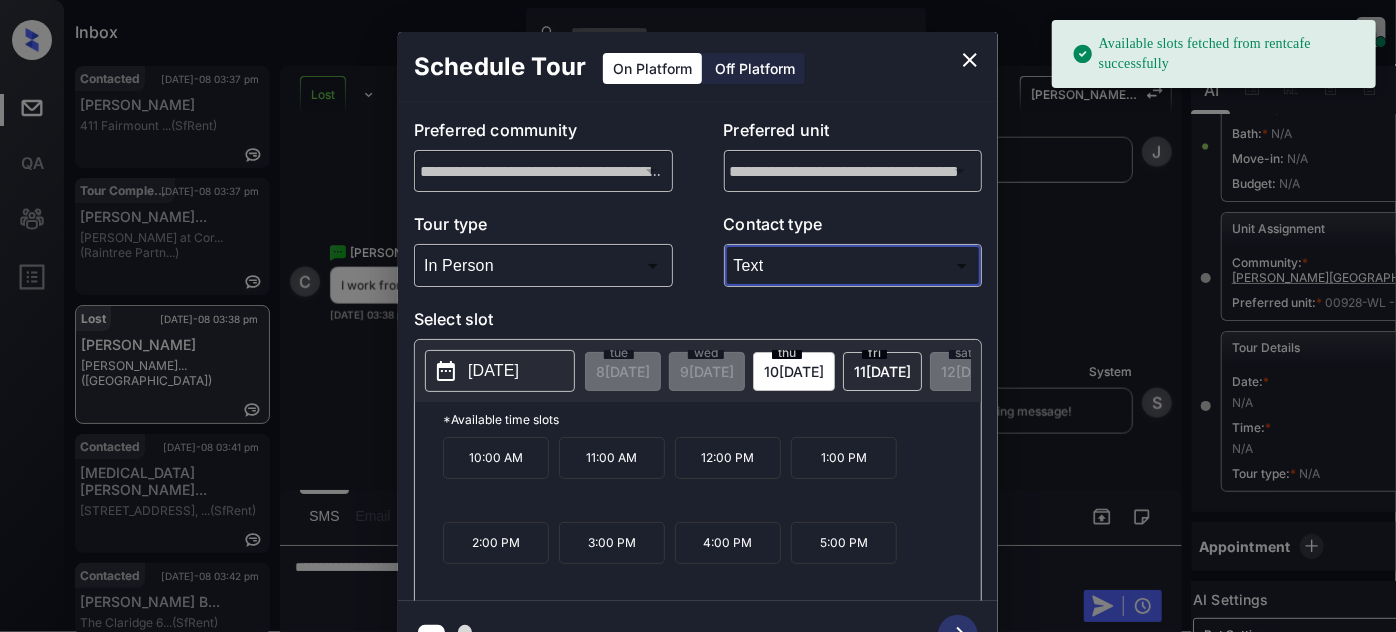 click on "[DATE]" at bounding box center (493, 371) 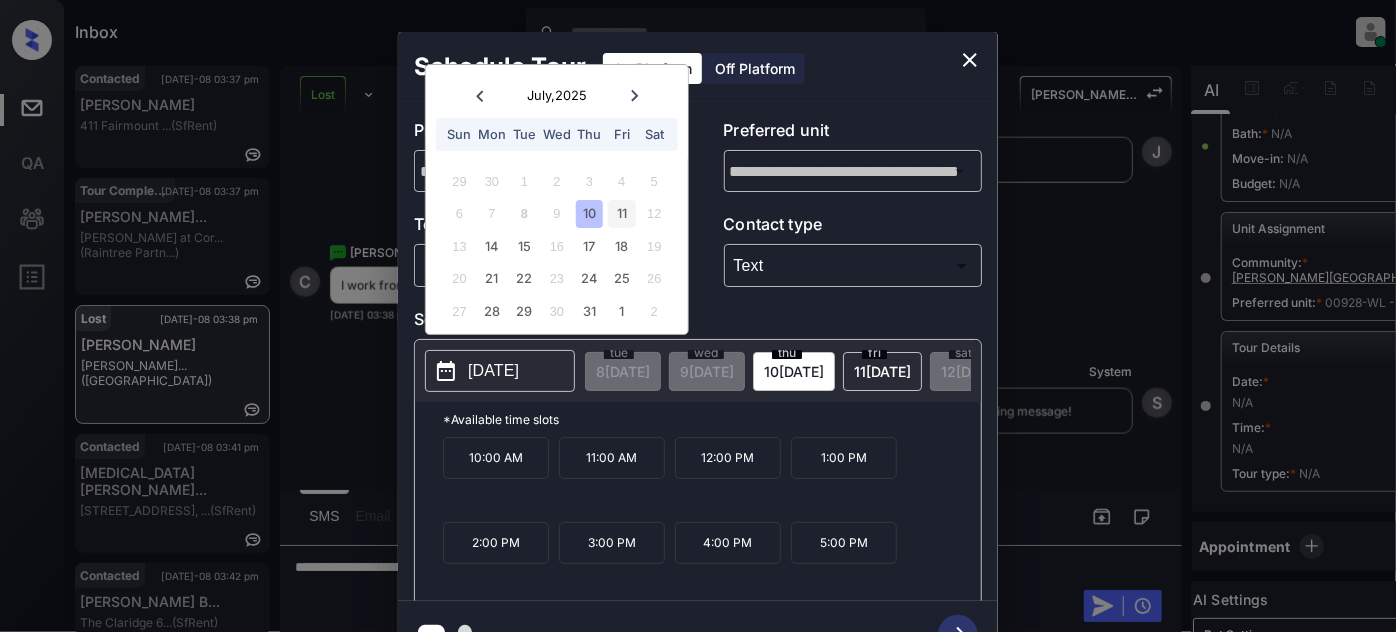 click on "11" at bounding box center (621, 213) 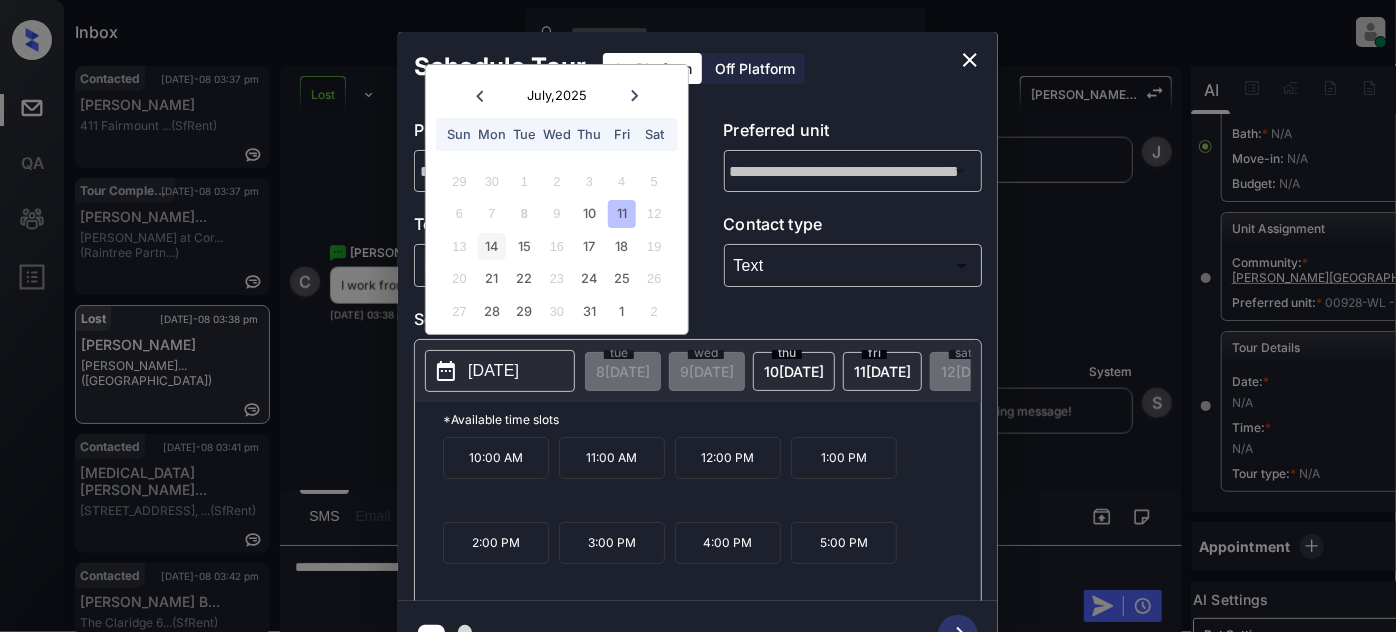 click on "14" at bounding box center [491, 246] 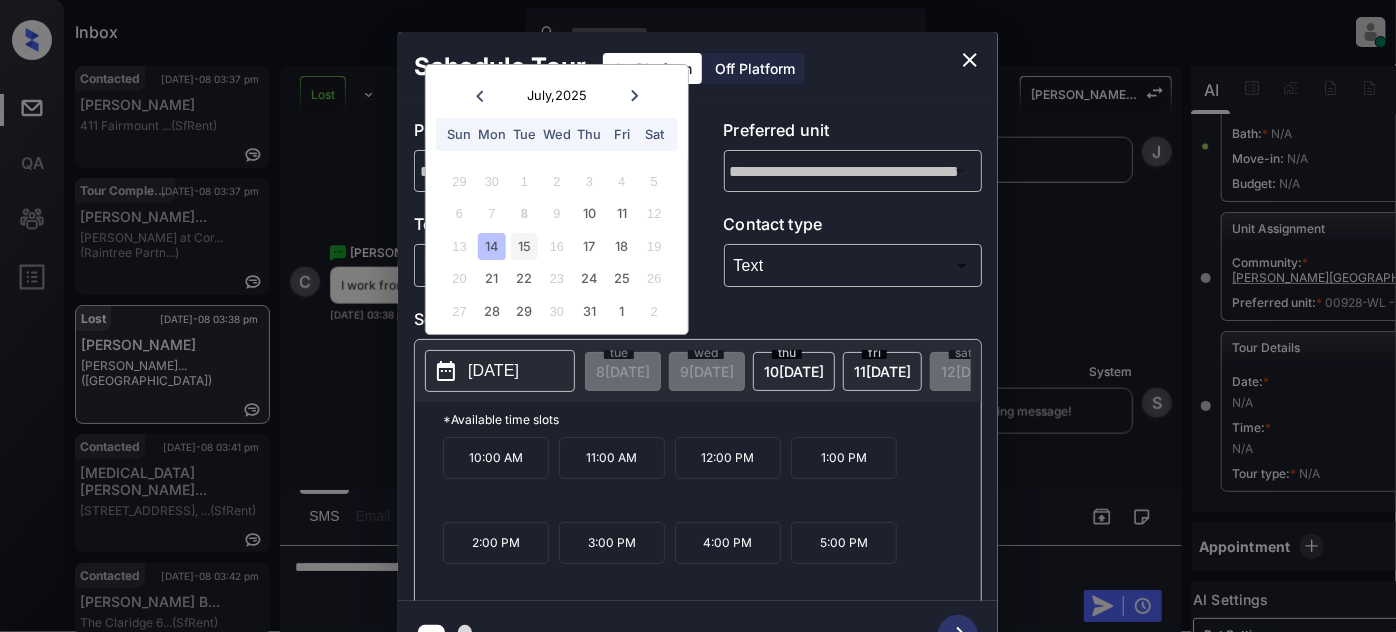 click on "15" at bounding box center (524, 246) 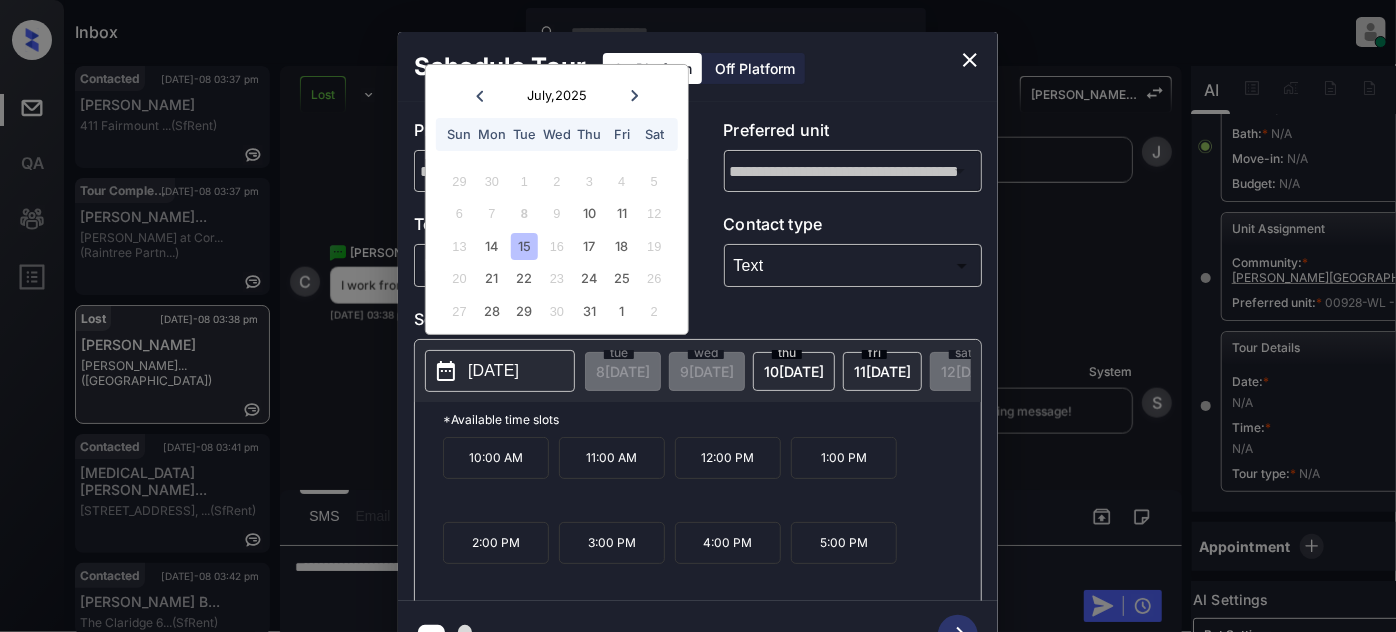 click 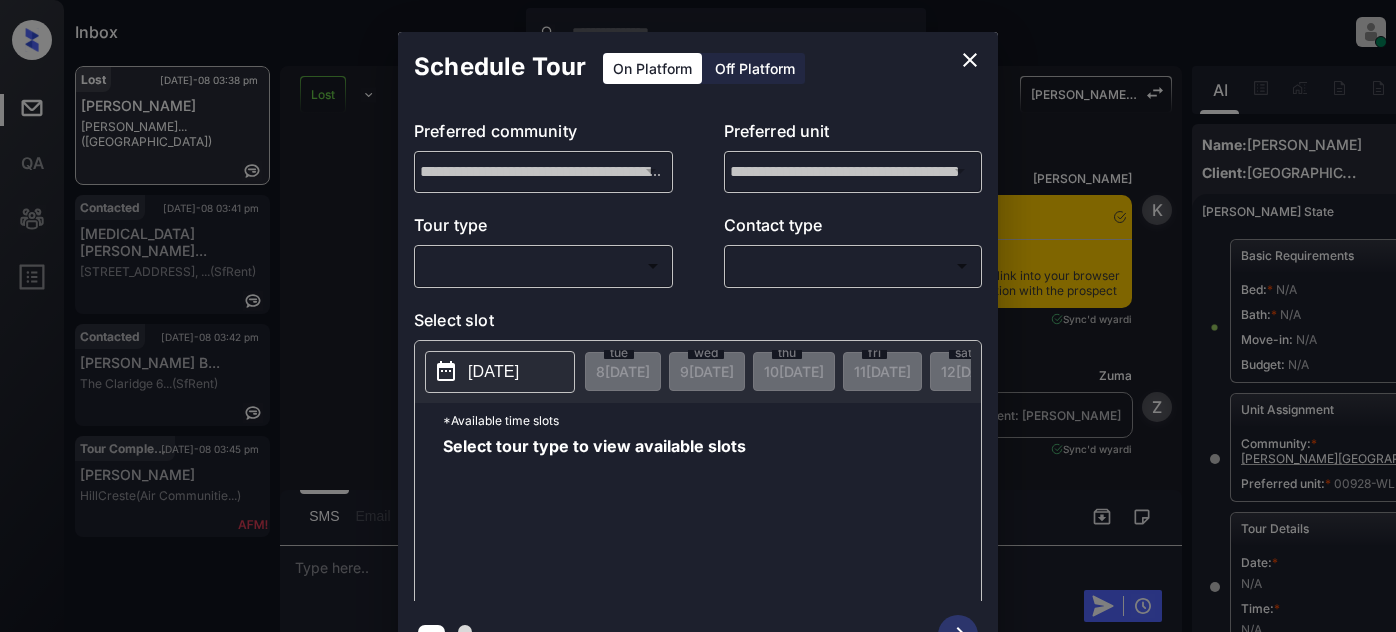 scroll, scrollTop: 0, scrollLeft: 0, axis: both 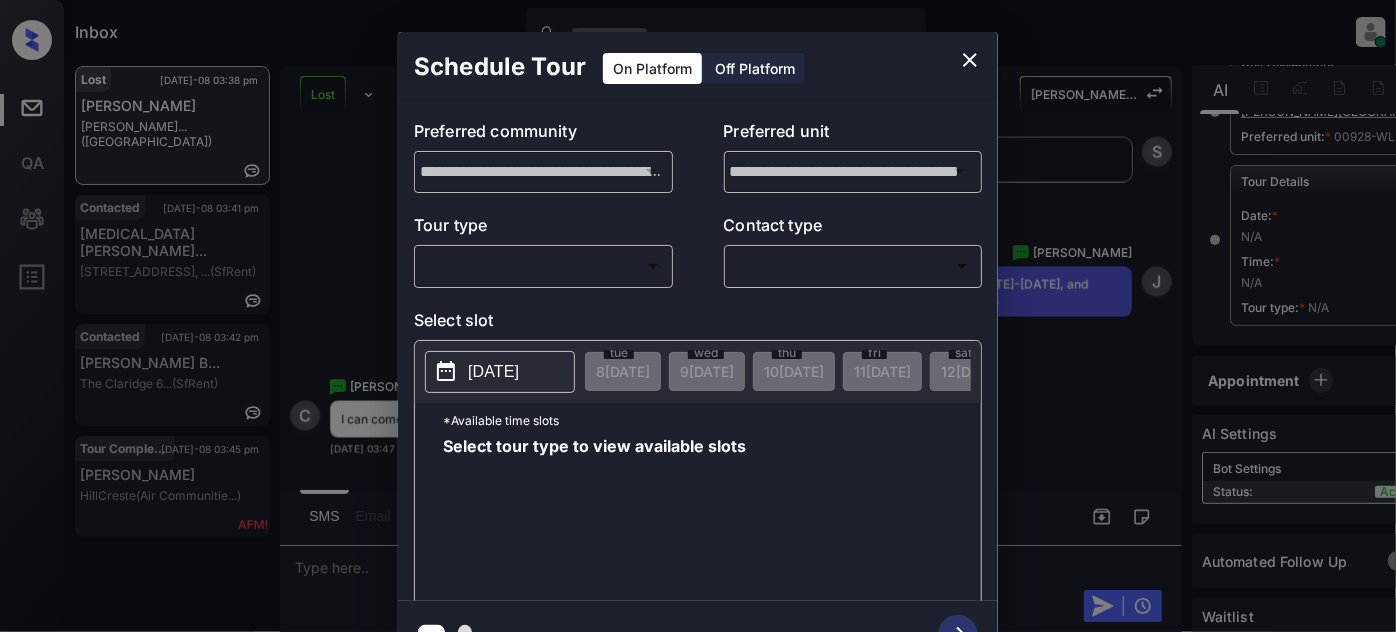 click on "Inbox [PERSON_NAME] Online Set yourself   offline Set yourself   on break Profile Switch to  light  mode Sign out Lost [DATE]-08 03:38 pm   [PERSON_NAME] [PERSON_NAME]...  ([GEOGRAPHIC_DATA]) Contacted [DATE]-08 03:41 pm   [MEDICAL_DATA][PERSON_NAME]... [STREET_ADDRESS], ...  (SfRent) Contacted [DATE]-08 03:42 pm   [PERSON_NAME] B... The Claridge 6...  (SfRent) Tour Completed [DATE]-08 03:45 pm   [PERSON_NAME] HillCreste  (Air Communitie...) Lost Lead Sentiment: Angry Upon sliding the acknowledgement:  Lead will move to lost stage. * ​ SMS and call option will be set to opt out. AFM will be turned off for the lead. [PERSON_NAME][GEOGRAPHIC_DATA] [PERSON_NAME][GEOGRAPHIC_DATA] Apartments New Message [PERSON_NAME] Notes Note: [URL][DOMAIN_NAME] - Paste this link into your browser to view [PERSON_NAME] conversation with the prospect [DATE] 01:27 pm  Sync'd w  yardi K New Message Zuma Lead transferred to leasing agent: [PERSON_NAME] [DATE] 01:27 pm  Sync'd w  yardi Z New Message Agent Lead created via leadPoller in Inbound stage. A A A" at bounding box center [698, 316] 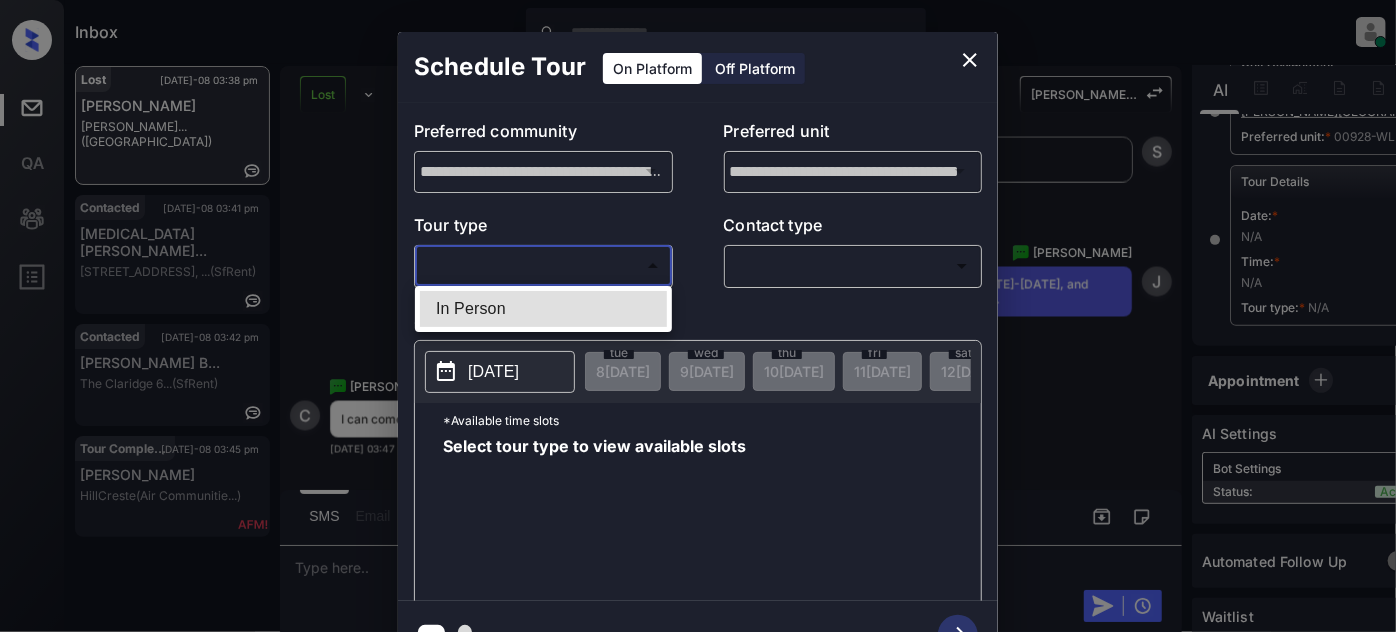 click on "In Person" at bounding box center (543, 309) 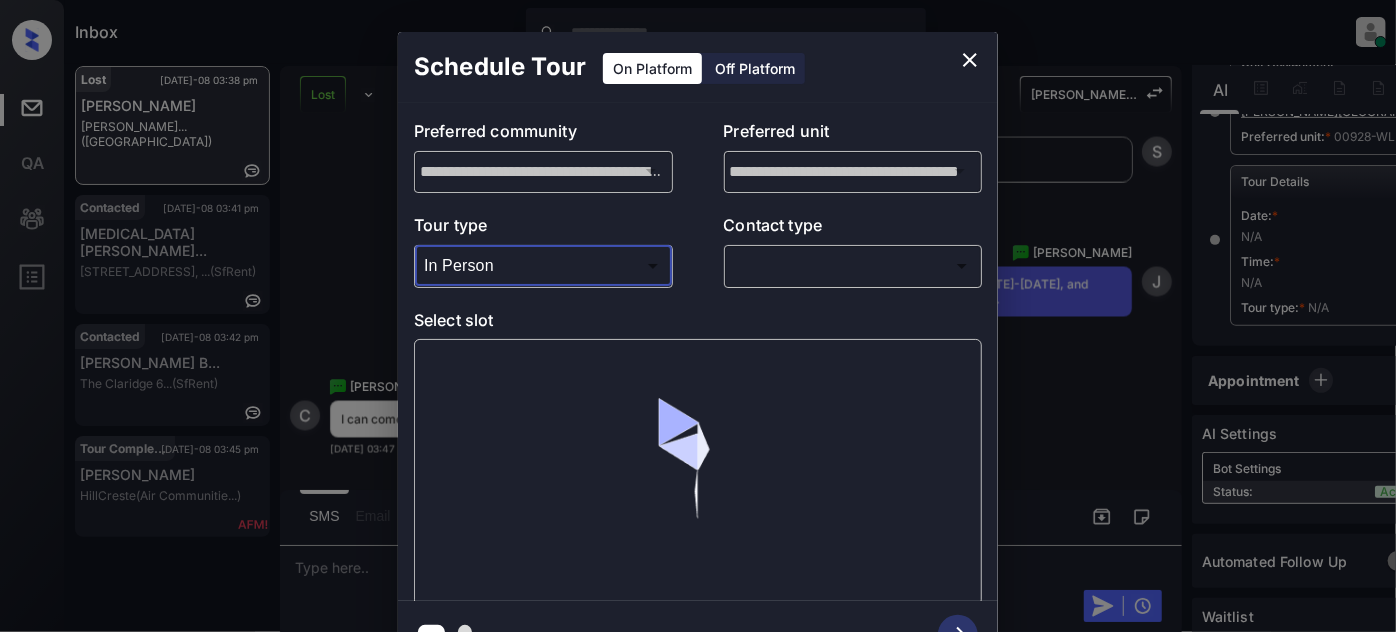 click on "Inbox Juan Carlos Manantan Online Set yourself   offline Set yourself   on break Profile Switch to  light  mode Sign out Lost Jul-08 03:38 pm   Cody Collins Sterling Green...  (Fairfield) Contacted Jul-08 03:41 pm   Yasmin Arjoman... 1739 Pine St, ...  (SfRent) Contacted Jul-08 03:42 pm   Tamar Morgan B... The Claridge 6...  (SfRent) Tour Completed Jul-08 03:45 pm   Vicky Wang HillCreste  (Air Communitie...) Lost Lead Sentiment: Angry Upon sliding the acknowledgement:  Lead will move to lost stage. * ​ SMS and call option will be set to opt out. AFM will be turned off for the lead. Sterling Green Village Sheldon Ranch Apartments New Message Kelsey Notes Note: https://conversation.getzuma.com/686c2db3770d18ba88f19c04 - Paste this link into your browser to view Kelsey’s conversation with the prospect Jul 07, 2025 01:27 pm  Sync'd w  yardi K New Message Zuma Lead transferred to leasing agent: kelsey Jul 07, 2025 01:27 pm  Sync'd w  yardi Z New Message Agent Lead created via leadPoller in Inbound stage. A A A" at bounding box center (698, 316) 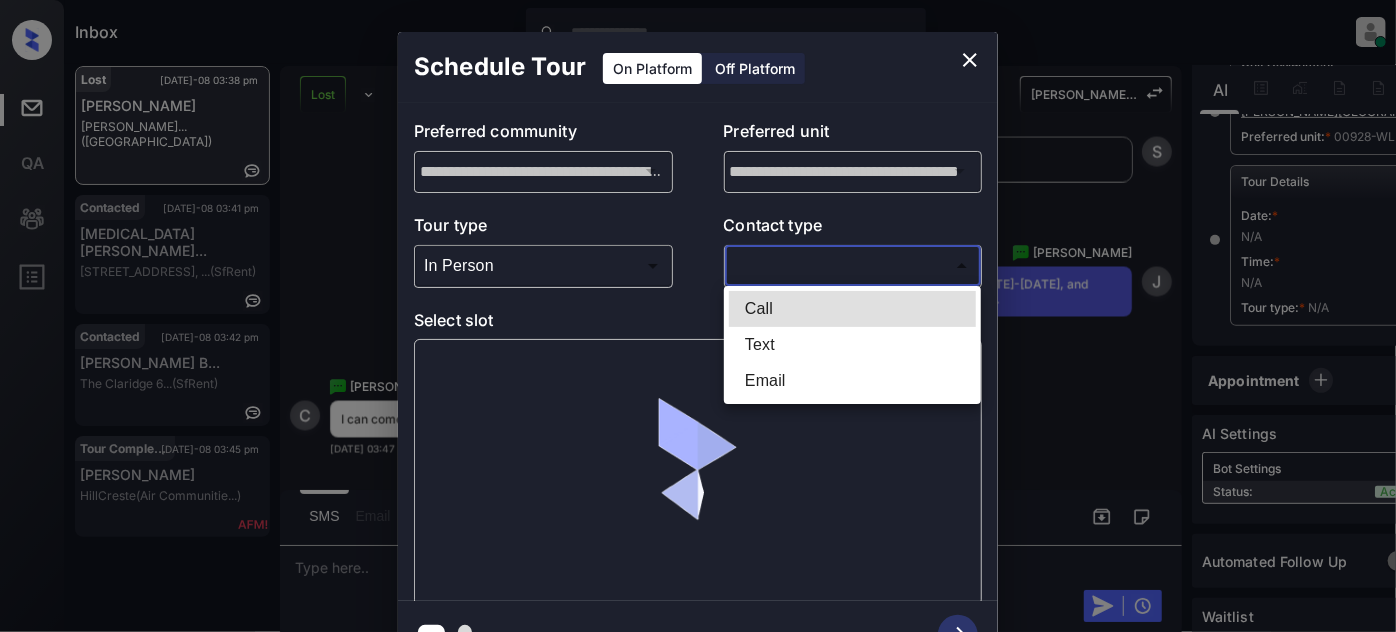 click on "Text" at bounding box center (852, 345) 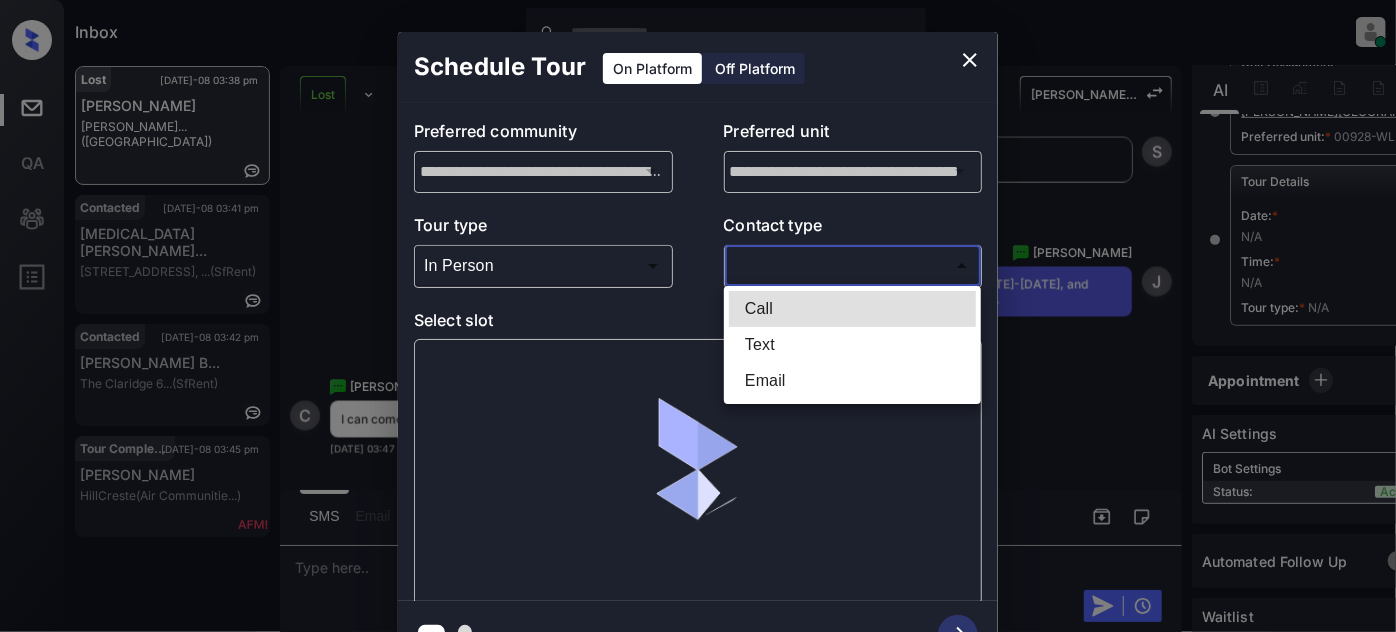 type on "****" 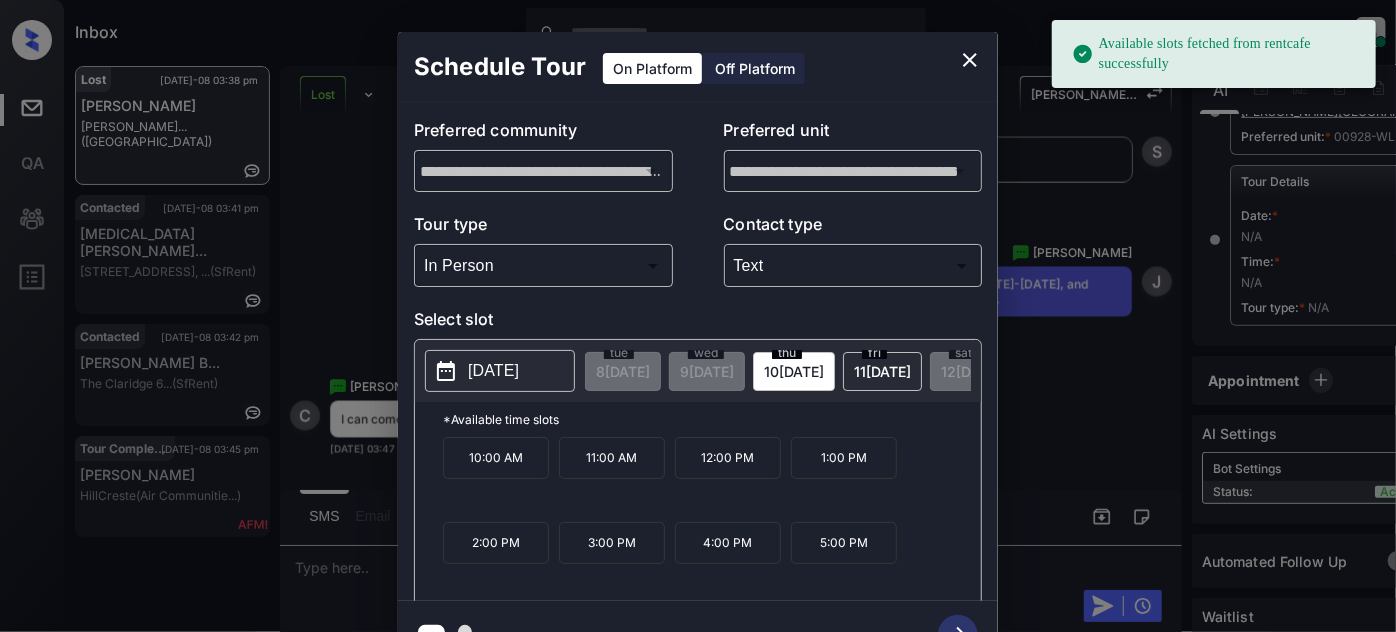 click on "10 JUL" at bounding box center (623, 371) 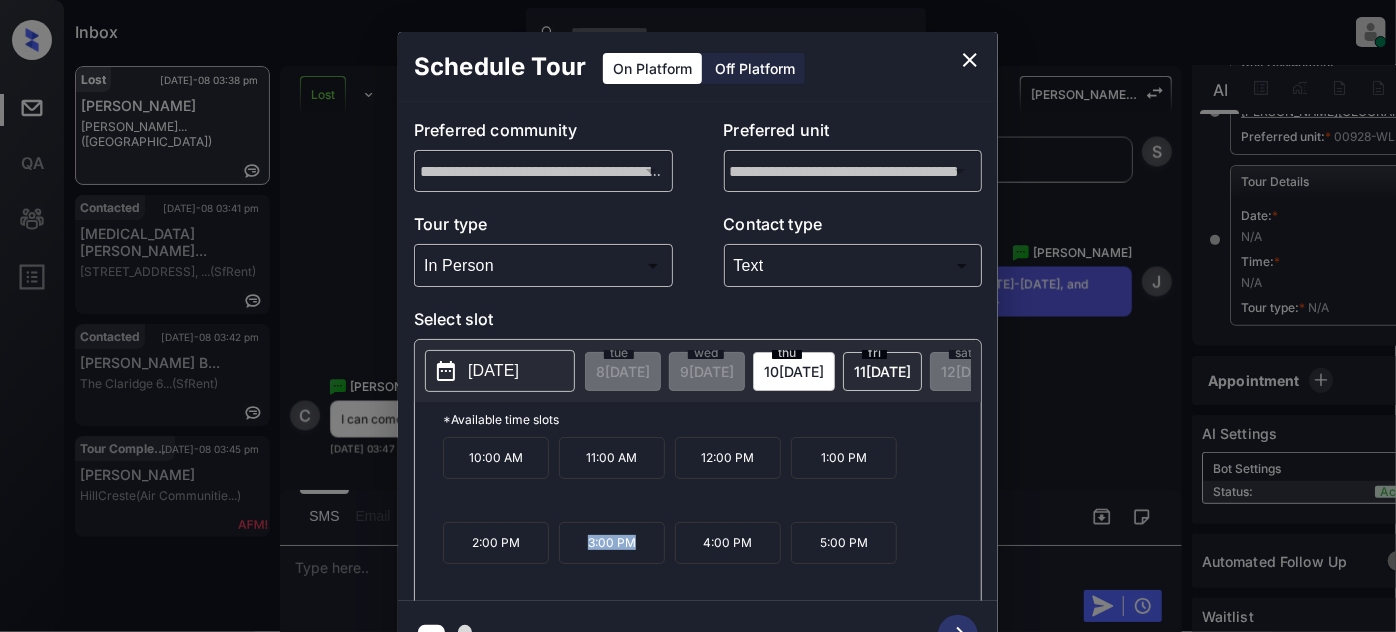 drag, startPoint x: 664, startPoint y: 548, endPoint x: 560, endPoint y: 546, distance: 104.019226 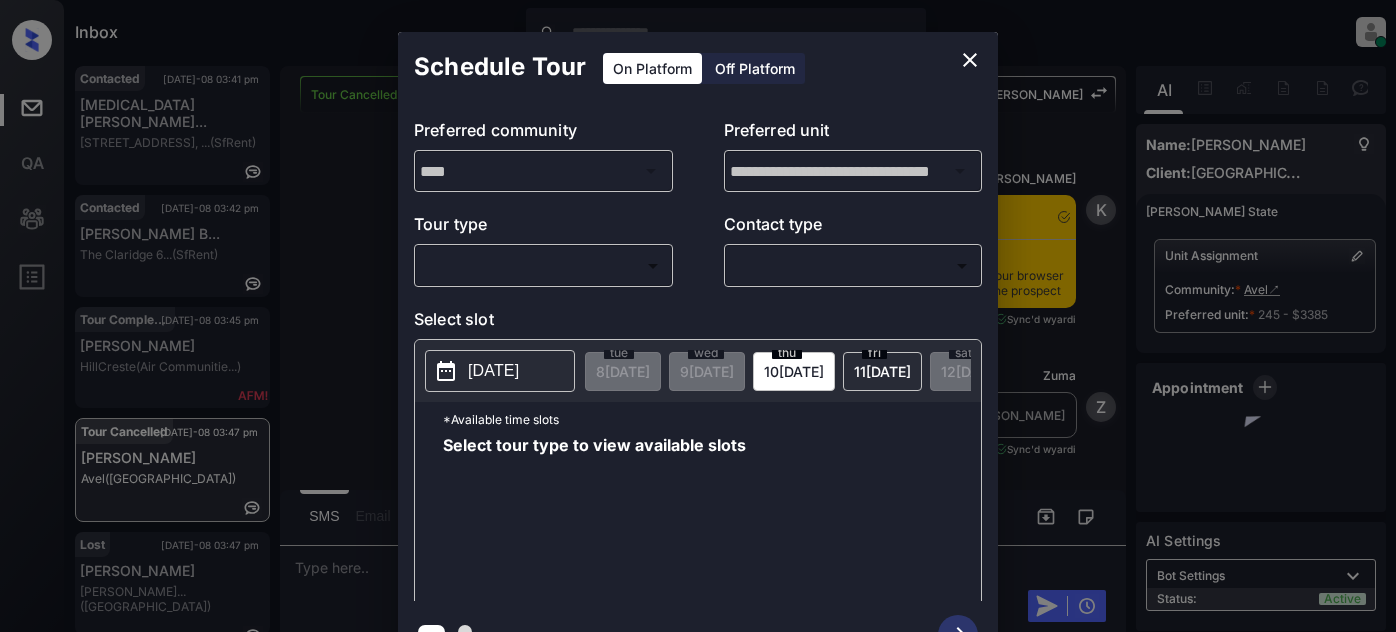 scroll, scrollTop: 0, scrollLeft: 0, axis: both 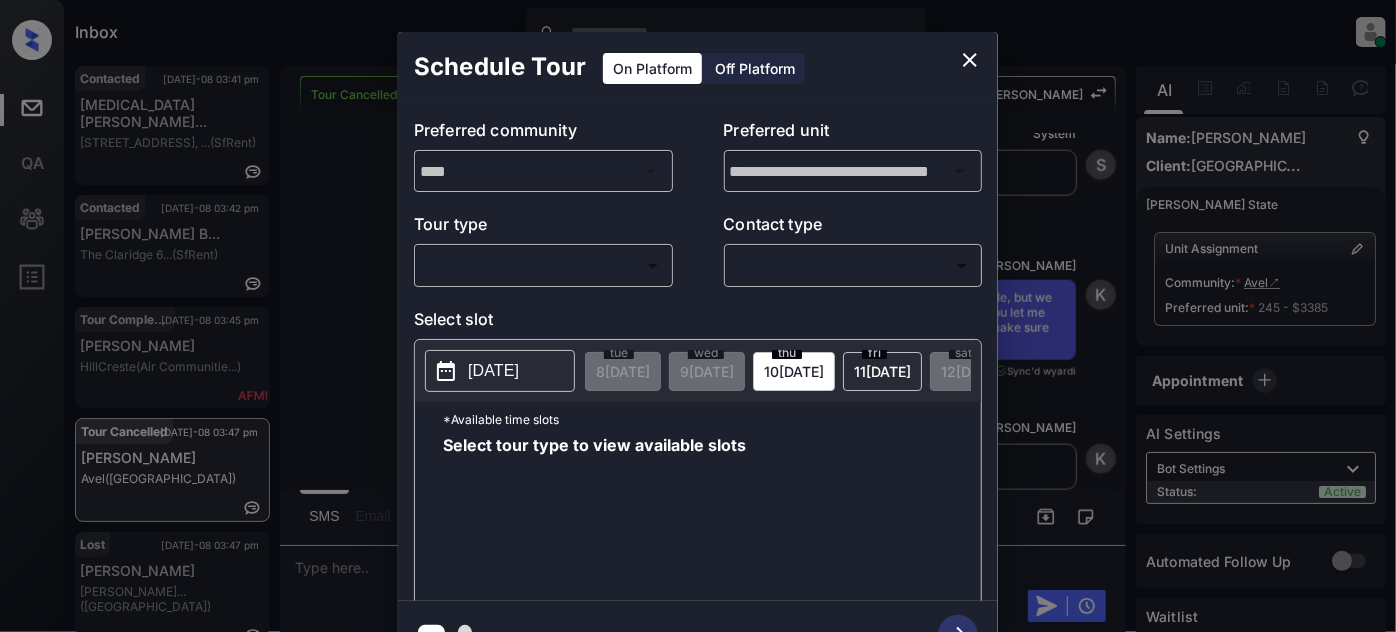 click on "Inbox [PERSON_NAME] Online Set yourself   offline Set yourself   on break Profile Switch to  light  mode Sign out Contacted [DATE]-08 03:41 pm   [MEDICAL_DATA][PERSON_NAME]... [STREET_ADDRESS], ...  (SfRent) Contacted [DATE]-08 03:42 pm   [PERSON_NAME] B... The Claridge 6...  (SfRent) Tour Completed [DATE]-08 03:45 pm   [PERSON_NAME] HillCreste  (Air Communitie...) Tour Cancelled [DATE]-08 03:47 pm   [PERSON_NAME] [PERSON_NAME]  ([GEOGRAPHIC_DATA]) Lost [DATE]-08 03:47 pm   [PERSON_NAME] [PERSON_NAME]...  (Fairfield) Tour Cancelled Lost Lead Sentiment: Angry Upon sliding the acknowledgement:  Lead will move to lost stage. * ​ SMS and call option will be set to opt out. AFM will be turned off for the lead. Kelsey New Message [PERSON_NAME] Notes Note: [URL][DOMAIN_NAME] - Paste this link into your browser to view [PERSON_NAME] conversation with the prospect [DATE] 11:49 am  Sync'd w  yardi K New Message [PERSON_NAME] Lead transferred to leasing agent: [PERSON_NAME] [DATE] 11:49 am  Sync'd w  yardi Z New Message Agent A Agent A A" at bounding box center [698, 316] 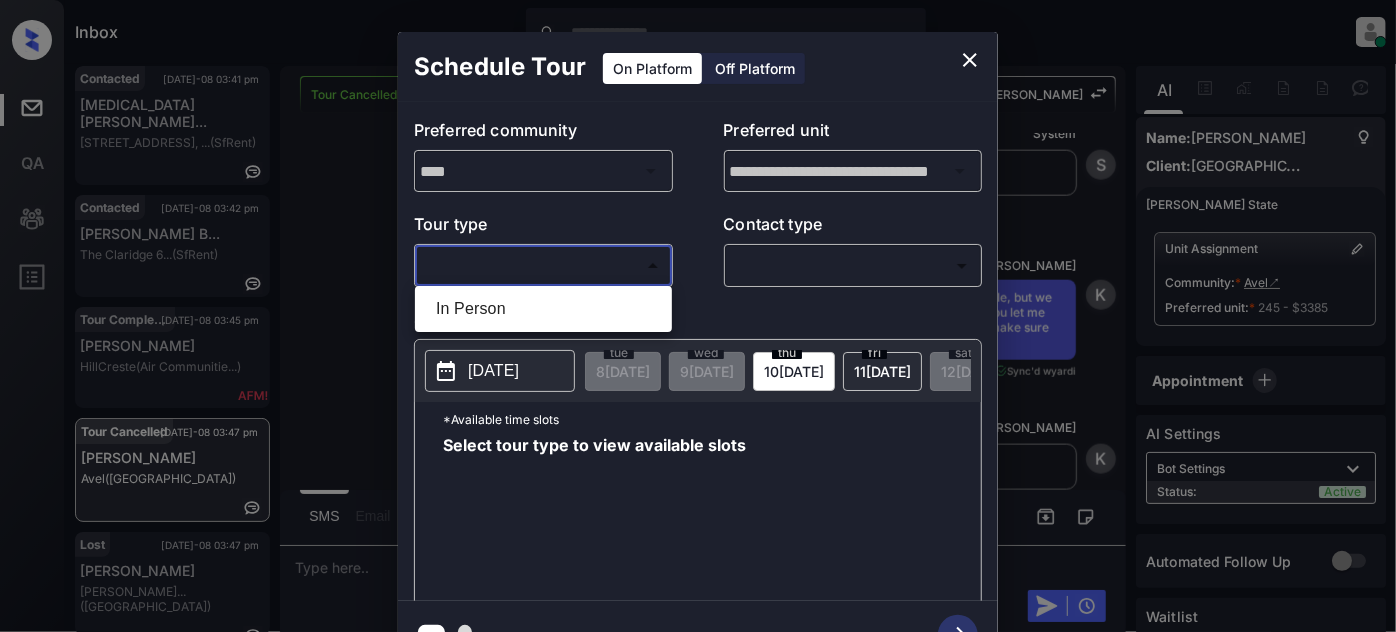 click on "In Person" at bounding box center (543, 309) 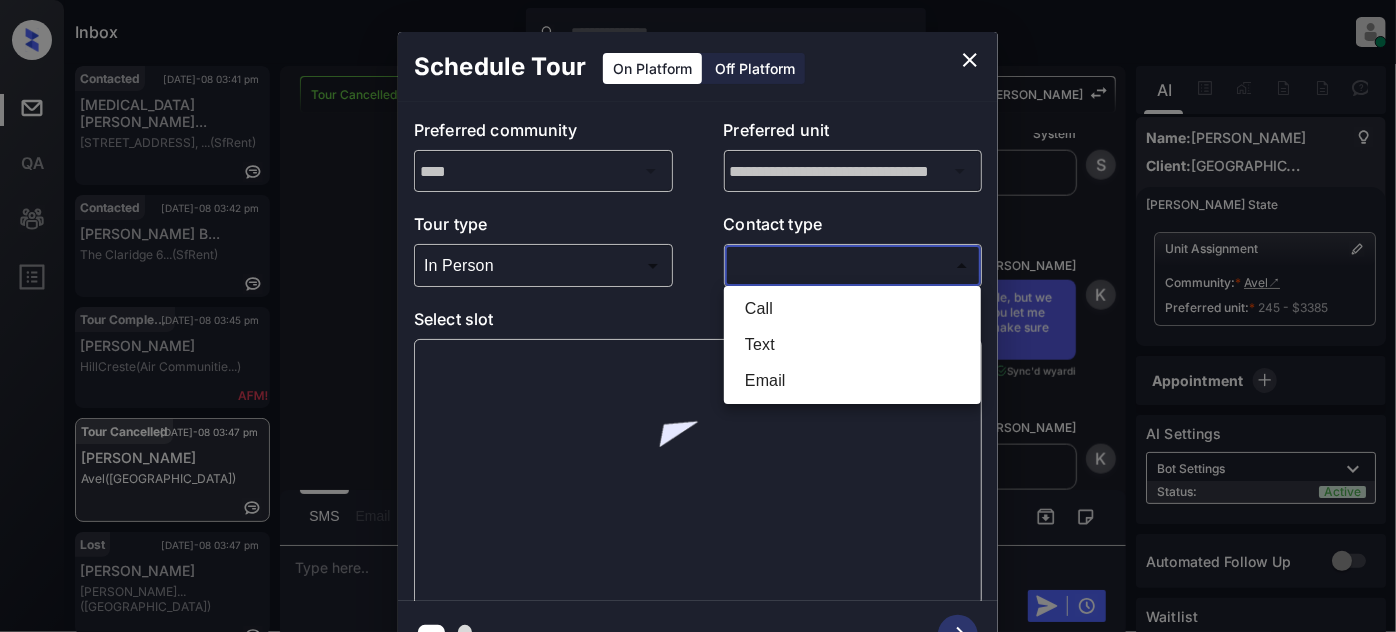 click on "Inbox Juan Carlos Manantan Online Set yourself   offline Set yourself   on break Profile Switch to  light  mode Sign out Contacted Jul-08 03:41 pm   Yasmin Arjoman... 1739 Pine St, ...  (SfRent) Contacted Jul-08 03:42 pm   Tamar Morgan B... The Claridge 6...  (SfRent) Tour Completed Jul-08 03:45 pm   Vicky Wang HillCreste  (Air Communitie...) Tour Cancelled Jul-08 03:47 pm   Valentina Key Avel  (Fairfield) Lost Jul-08 03:47 pm   Cody Collins Sterling Green...  (Fairfield) Tour Cancelled Lost Lead Sentiment: Angry Upon sliding the acknowledgement:  Lead will move to lost stage. * ​ SMS and call option will be set to opt out. AFM will be turned off for the lead. Kelsey New Message Kelsey Notes Note: https://conversation.getzuma.com/686d683e3504e37f82ebbead - Paste this link into your browser to view Kelsey’s conversation with the prospect Jul 08, 2025 11:49 am  Sync'd w  yardi K New Message Zuma Lead transferred to leasing agent: kelsey Jul 08, 2025 11:49 am  Sync'd w  yardi Z New Message Agent A Agent A A" at bounding box center (698, 316) 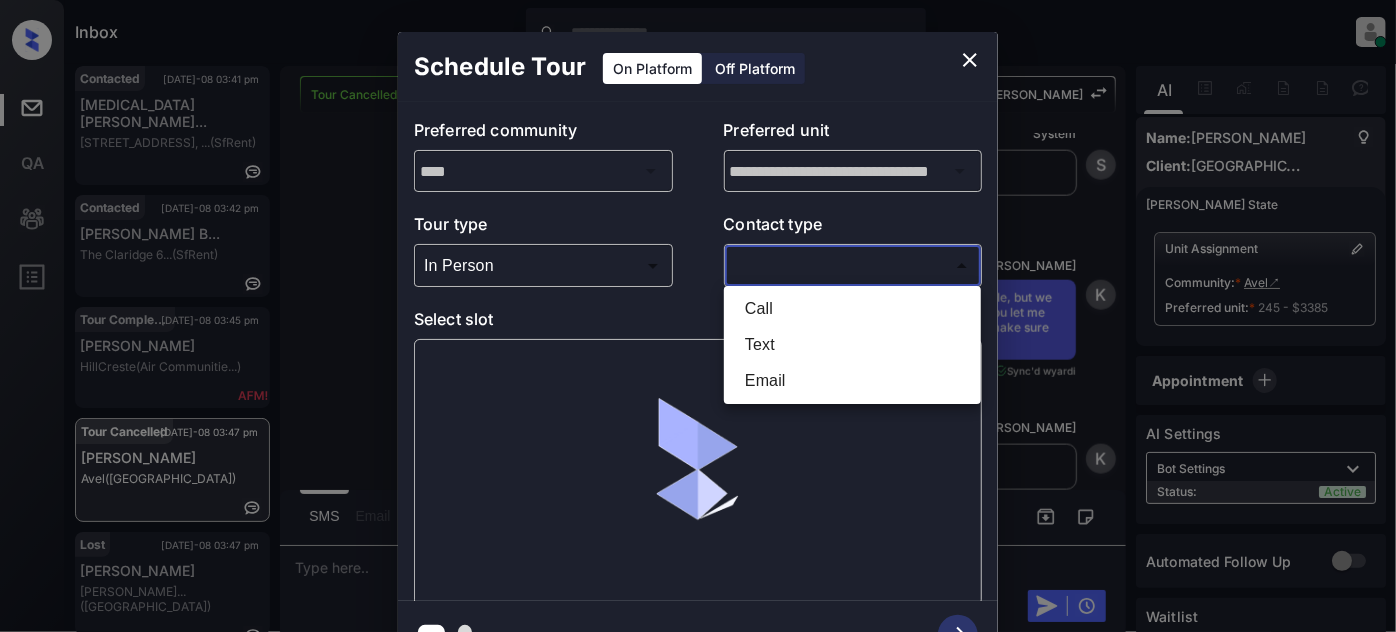 click on "Text" at bounding box center [852, 345] 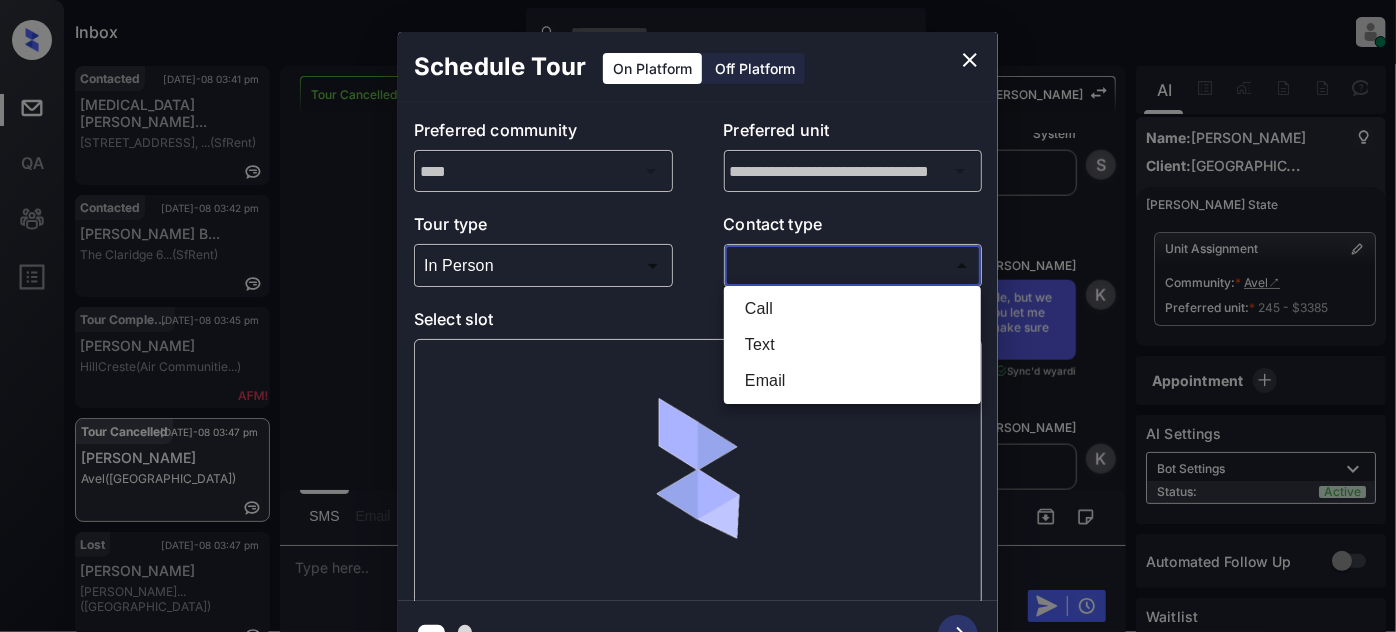 type on "****" 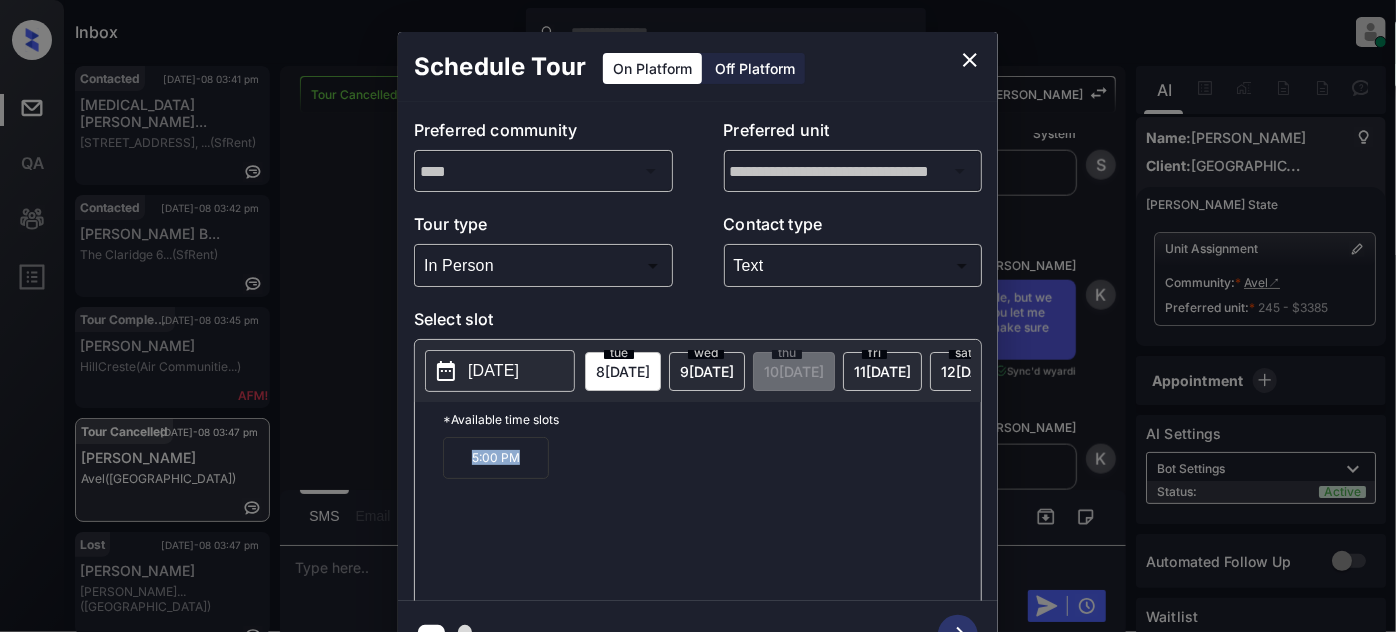 drag, startPoint x: 577, startPoint y: 451, endPoint x: 356, endPoint y: 447, distance: 221.0362 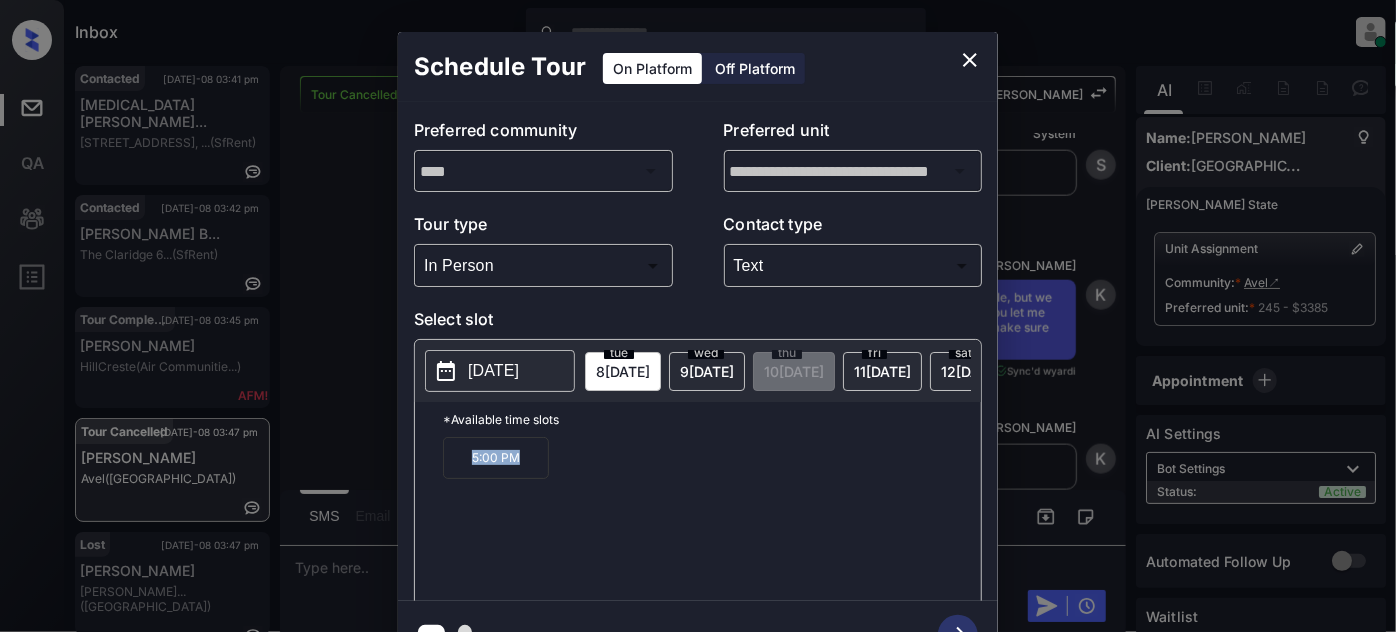click on "**********" at bounding box center (698, 350) 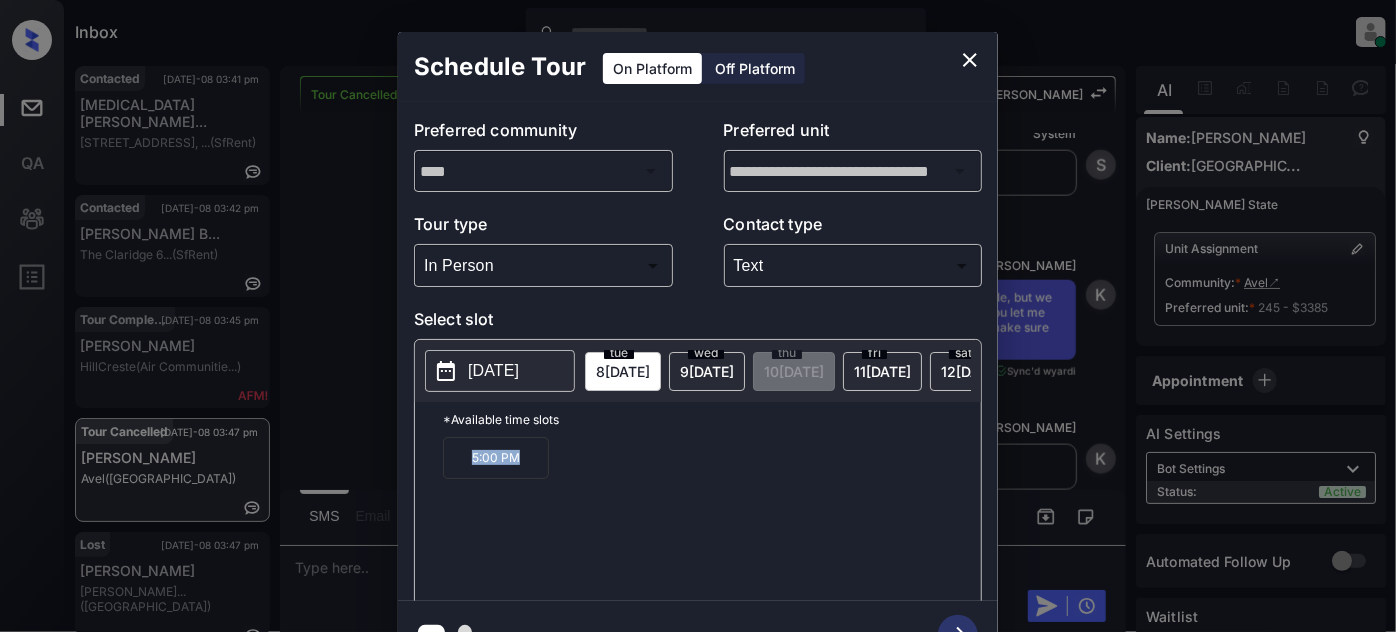 click on "5:00 PM" at bounding box center [712, 517] 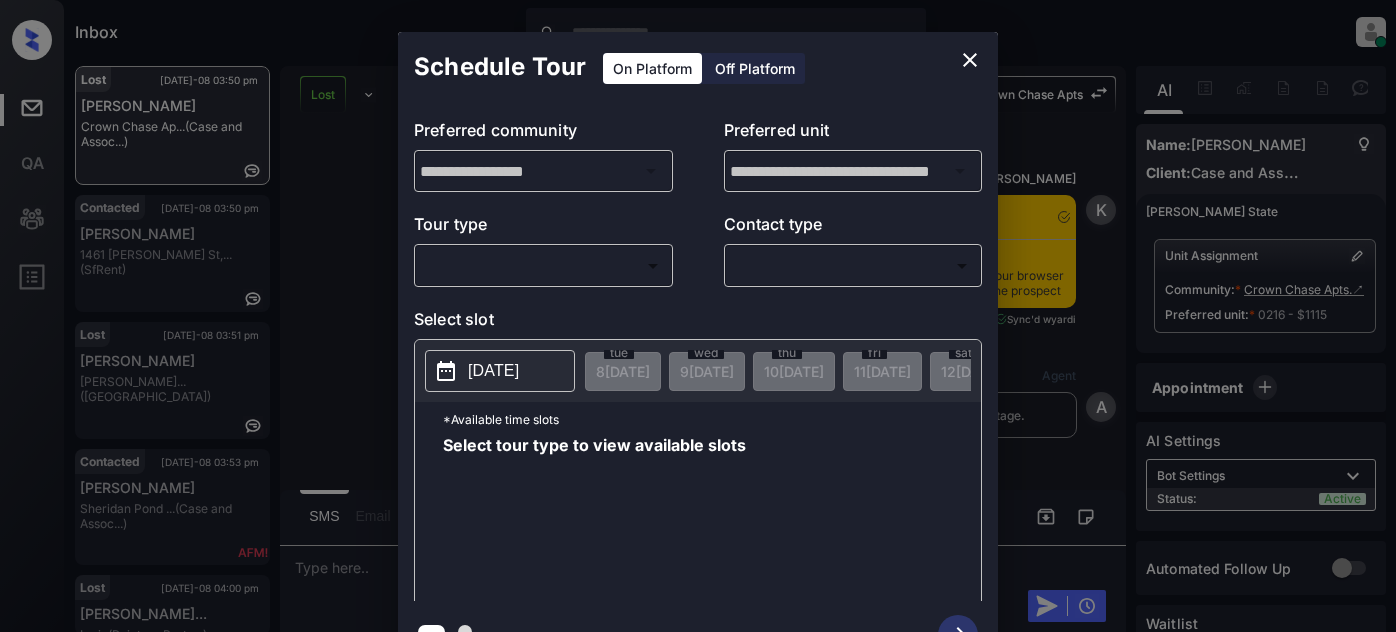 scroll, scrollTop: 0, scrollLeft: 0, axis: both 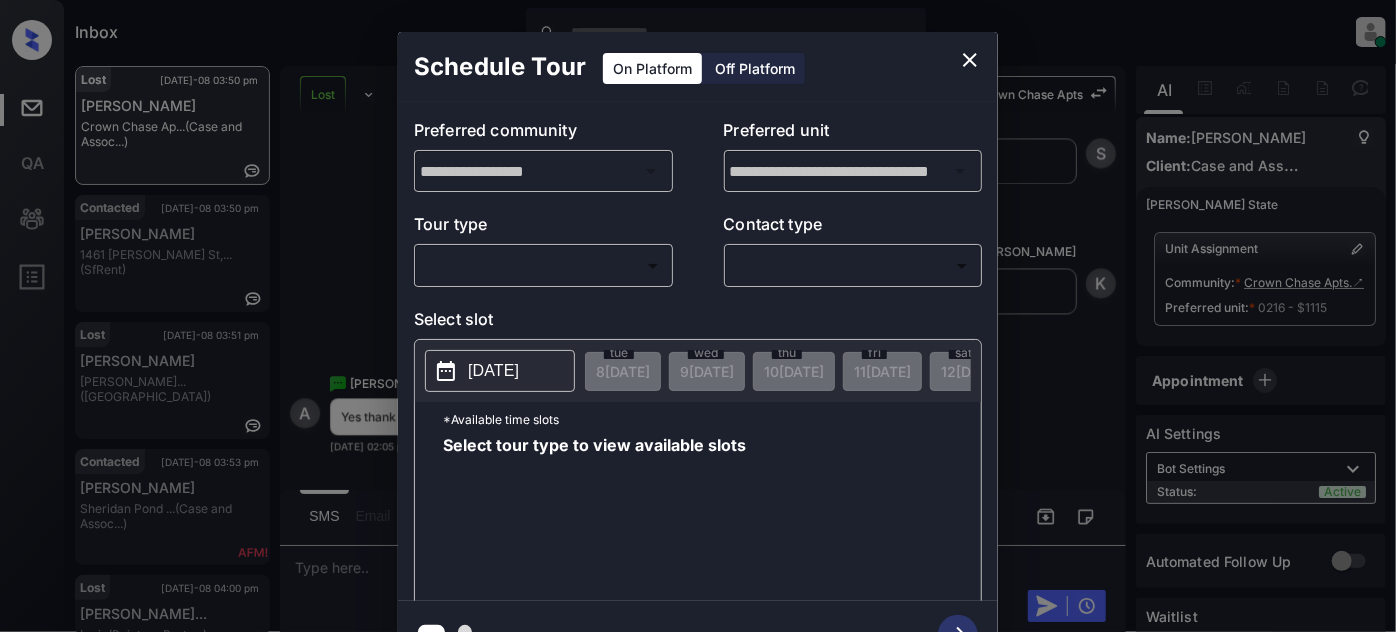 click on "Inbox [PERSON_NAME] Online Set yourself   offline Set yourself   on break Profile Switch to  light  mode Sign out Lost [DATE]-08 03:50 pm   [PERSON_NAME] Crown Chase Ap...  (Case and Assoc...) Contacted [DATE]-08 03:50 pm   [PERSON_NAME] [STREET_ADDRESS][PERSON_NAME],...  (SfRent) Lost [DATE]-08 03:51 pm   [PERSON_NAME] [PERSON_NAME]...  ([GEOGRAPHIC_DATA]) Contacted [DATE]-08 03:53 pm   [PERSON_NAME][GEOGRAPHIC_DATA][PERSON_NAME] ...  (Case and Assoc...) Lost [DATE]-08 04:00 pm   [PERSON_NAME]... Lyric  (Raintree Partn...) Tour Scheduled [DATE]-08 04:03 pm   [PERSON_NAME] [PERSON_NAME][GEOGRAPHIC_DATA] [PERSON_NAME]...  (Air Communitie...) Lost Lead Sentiment: Angry Upon sliding the acknowledgement:  Lead will move to lost stage. * ​ SMS and call option will be set to opt out. AFM will be turned off for the lead. Crown Chase Apts New Message Kelsey Notes Note: [URL][DOMAIN_NAME] - Paste this link into your browser to view [PERSON_NAME] conversation with the prospect [DATE] 01:05 pm  Sync'd w  yardi K New Message Agent [DATE] 01:05 pm A Zuma" at bounding box center (698, 316) 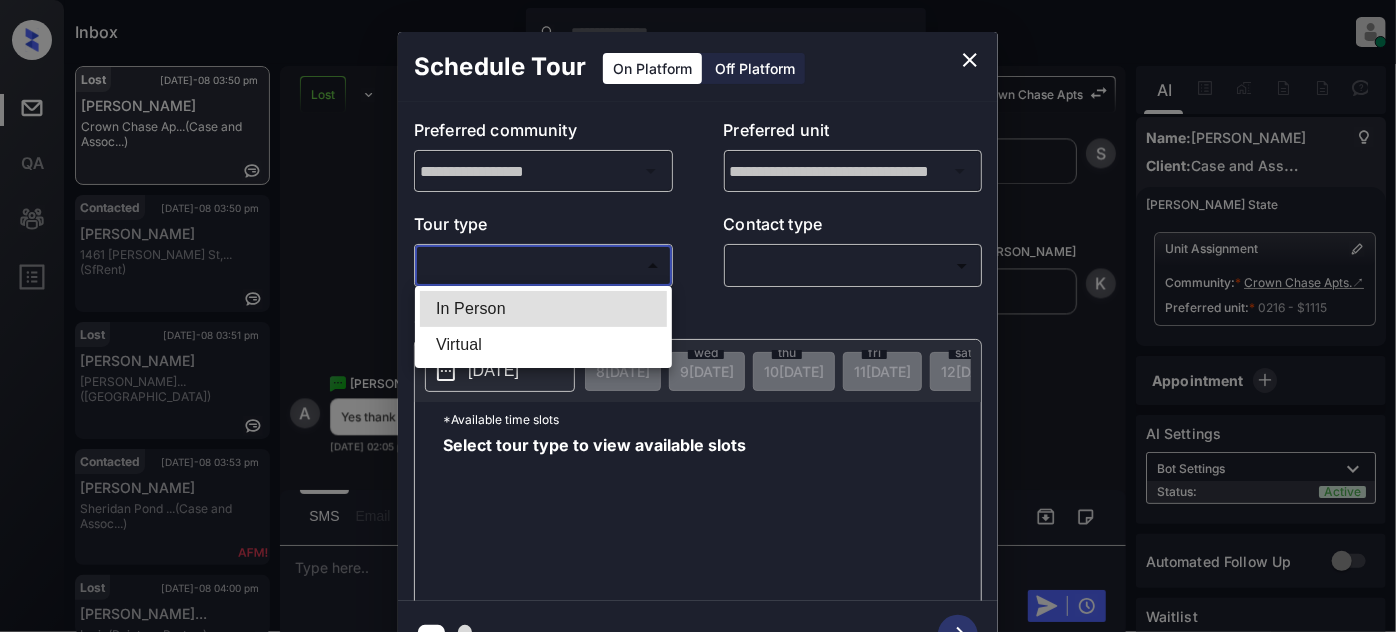 click on "In Person" at bounding box center [543, 309] 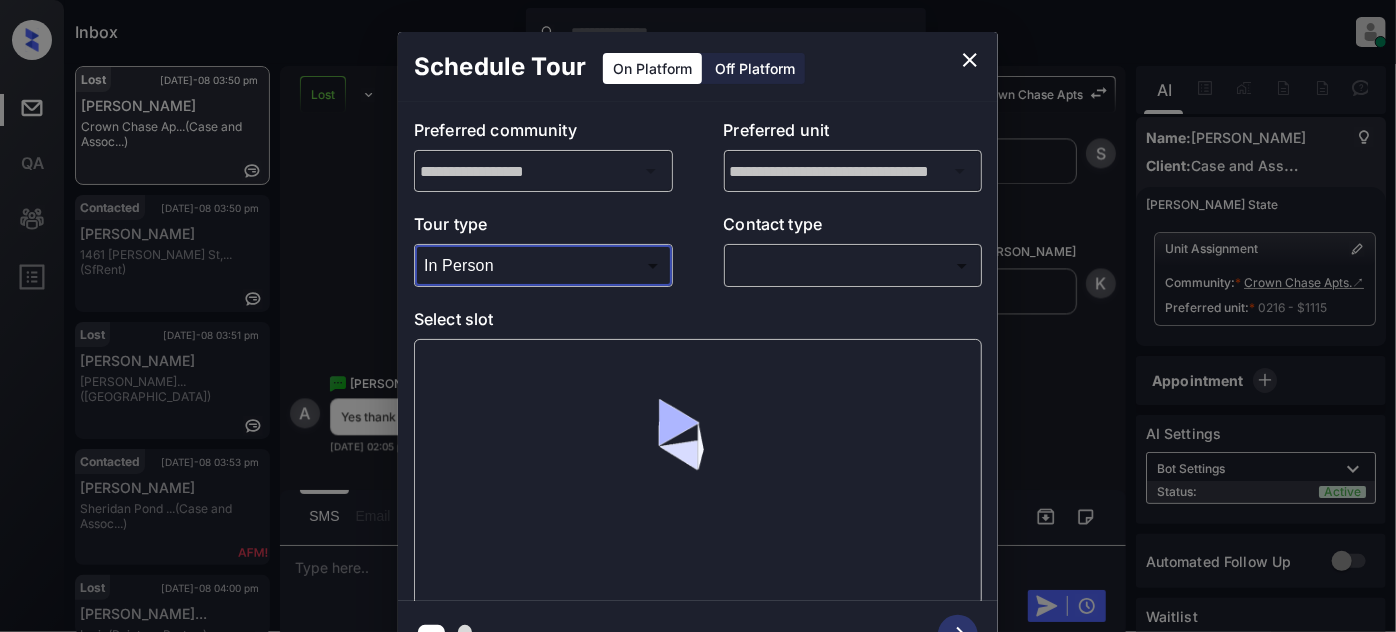 click on "Inbox Juan Carlos Manantan Online Set yourself   offline Set yourself   on break Profile Switch to  light  mode Sign out Lost Jul-08 03:50 pm   Adam Woodard Crown Chase Ap...  (Case and Assoc...) Contacted Jul-08 03:50 pm   Carrie James 1461 Alice St,...  (SfRent) Lost Jul-08 03:51 pm   Cody Collins Sterling Green...  (Fairfield) Contacted Jul-08 03:53 pm   Davi Jardim Sheridan Pond ...  (Case and Assoc...) Lost Jul-08 04:00 pm   Natalia Zvieri... Lyric  (Raintree Partn...) Tour Scheduled Jul-08 04:03 pm   Stephanie Hall Hyde Park Towe...  (Air Communitie...) Lost Lead Sentiment: Angry Upon sliding the acknowledgement:  Lead will move to lost stage. * ​ SMS and call option will be set to opt out. AFM will be turned off for the lead. Crown Chase Apts New Message Kelsey Notes Note: https://conversation.getzuma.com/686d7a1df844d7a05bb5ee53 - Paste this link into your browser to view Kelsey’s conversation with the prospect Jul 08, 2025 01:05 pm  Sync'd w  yardi K New Message Agent Jul 08, 2025 01:05 pm A Zuma" at bounding box center [698, 316] 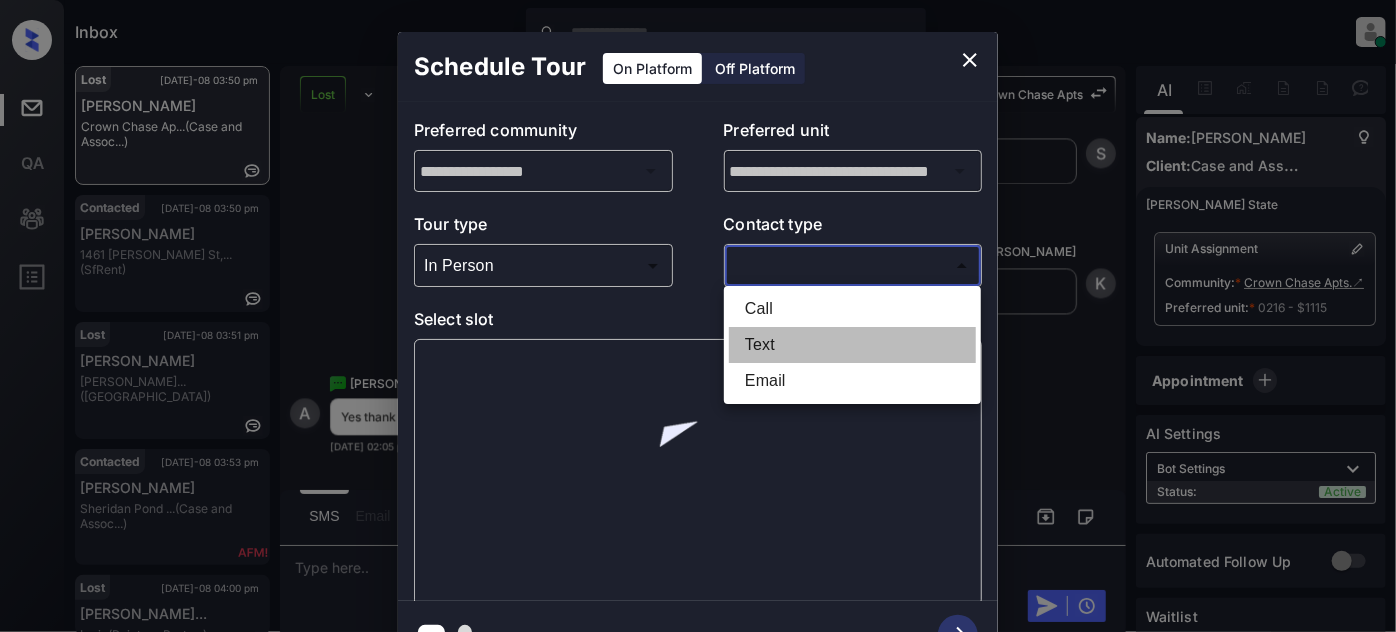 click on "Text" at bounding box center [852, 345] 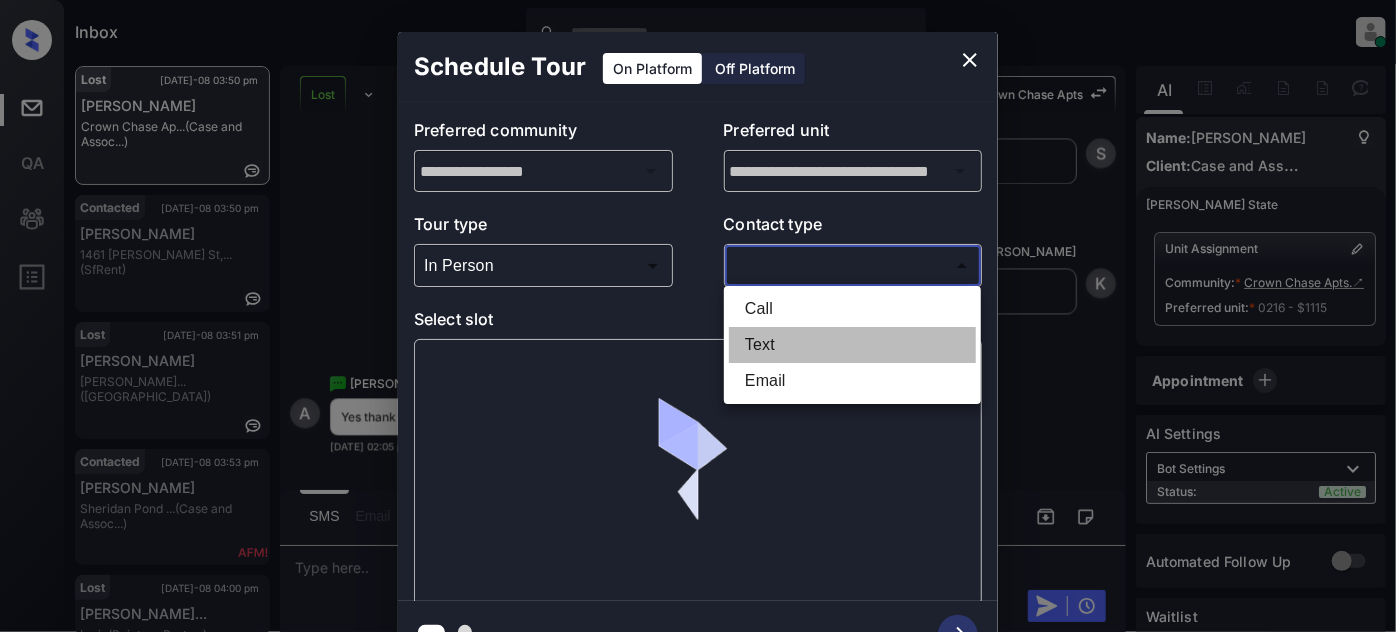 type on "****" 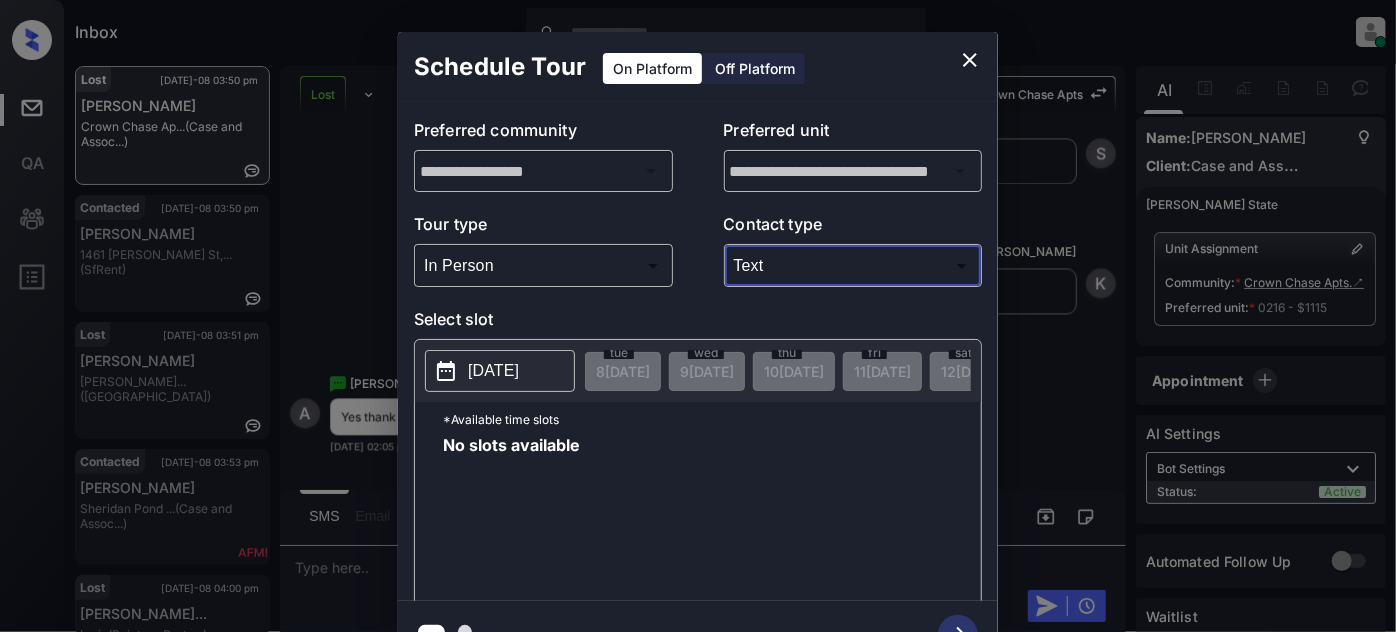 click on "[DATE]" at bounding box center (493, 371) 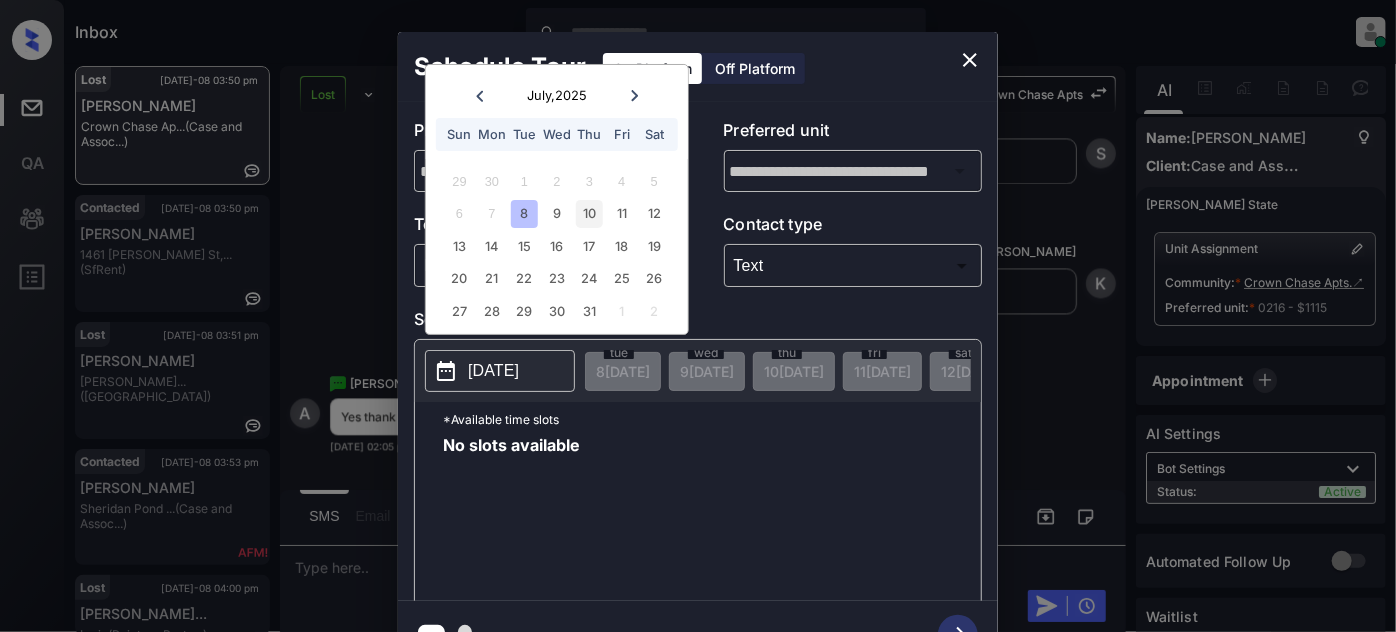 click on "10" at bounding box center (589, 213) 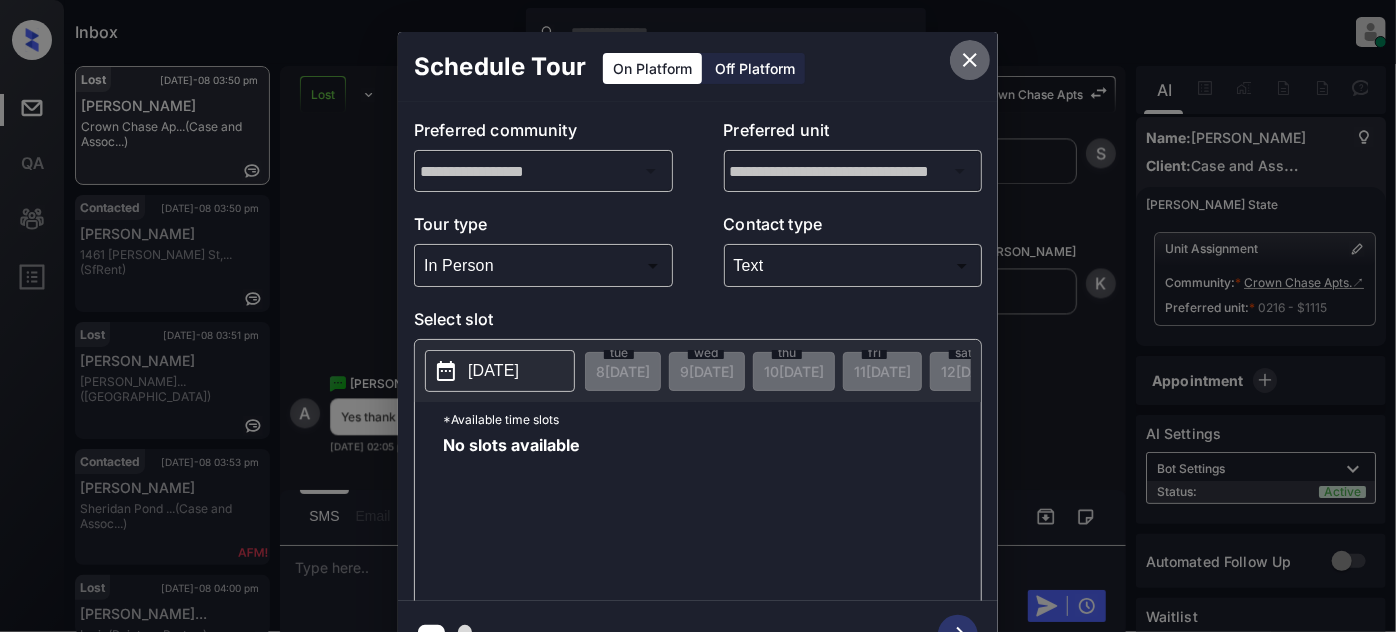 click 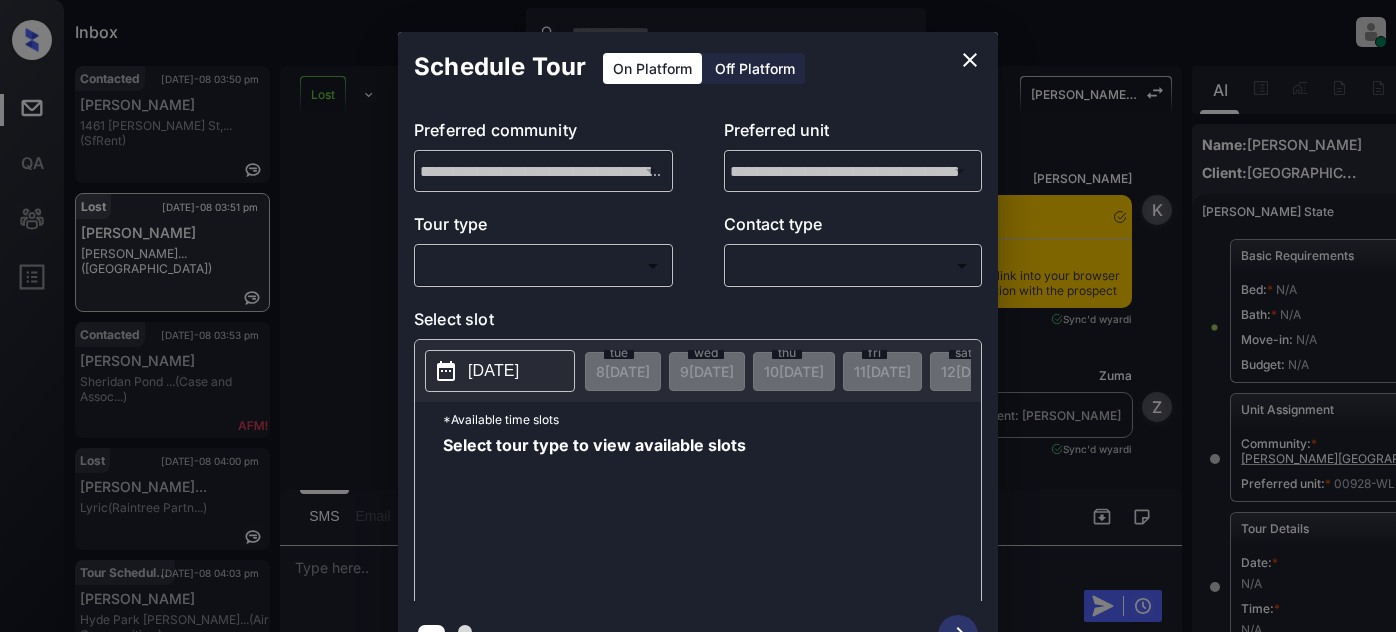 scroll, scrollTop: 0, scrollLeft: 0, axis: both 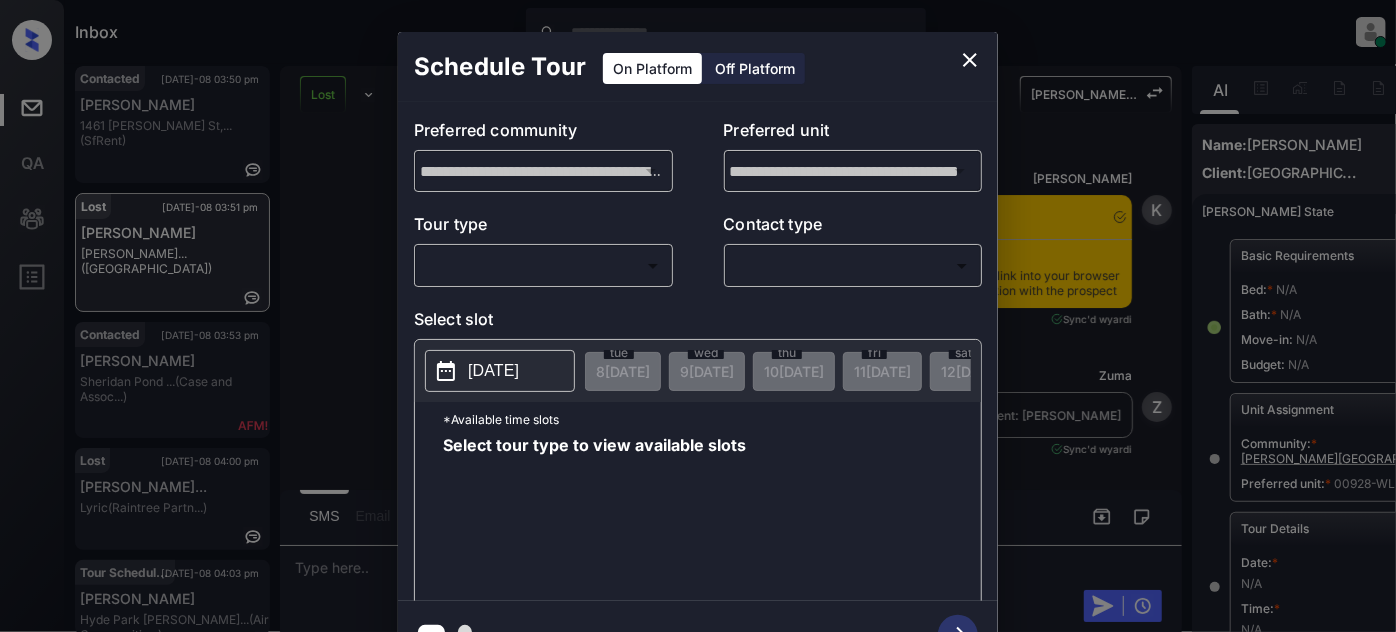 click on "Inbox [PERSON_NAME] Online Set yourself   offline Set yourself   on break Profile Switch to  light  mode Sign out Contacted [DATE]-08 03:50 pm   [PERSON_NAME] [STREET_ADDRESS][PERSON_NAME]  (SfRent) Lost [DATE]-08 03:51 pm   [PERSON_NAME] [PERSON_NAME]...  ([GEOGRAPHIC_DATA]) Contacted [DATE]-08 03:53 pm   [PERSON_NAME][GEOGRAPHIC_DATA][PERSON_NAME] ...  (Case and Assoc...) Lost [DATE]-08 04:00 pm   [PERSON_NAME]... Lyric  (Raintree Partn...) Tour Scheduled [DATE]-08 04:03 pm   [PERSON_NAME] [PERSON_NAME][GEOGRAPHIC_DATA] [PERSON_NAME]...  (Air Communitie...) Contacted [DATE]-08 04:04 pm   [PERSON_NAME] Oli [STREET_ADDRESS]  (SfRent) Lost Lead Sentiment: Angry Upon sliding the acknowledgement:  Lead will move to lost stage. * ​ SMS and call option will be set to opt out. AFM will be turned off for the lead. [PERSON_NAME][GEOGRAPHIC_DATA] [PERSON_NAME][GEOGRAPHIC_DATA] Apartments New Message [PERSON_NAME] Notes Note: [URL][DOMAIN_NAME] - Paste this link into your browser to view [PERSON_NAME] conversation with the prospect [DATE] 01:27 pm  Sync'd w  yardi K New Message Zuma yardi" at bounding box center [698, 316] 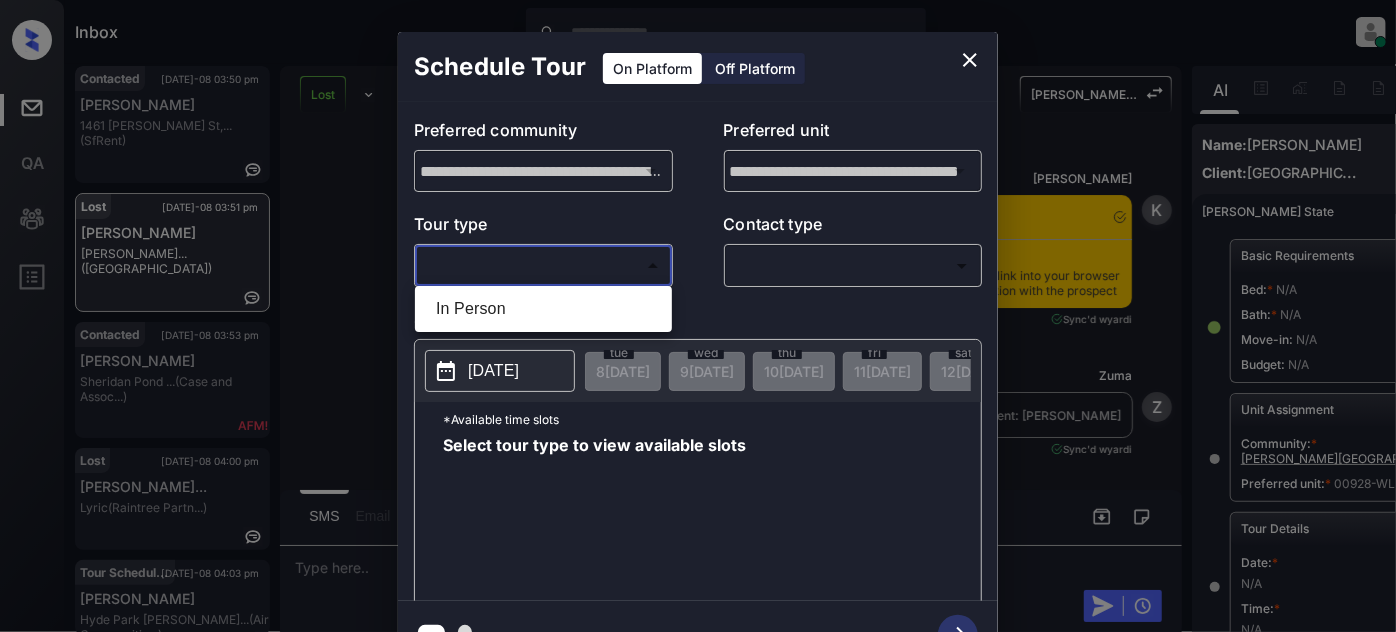 scroll, scrollTop: 10063, scrollLeft: 0, axis: vertical 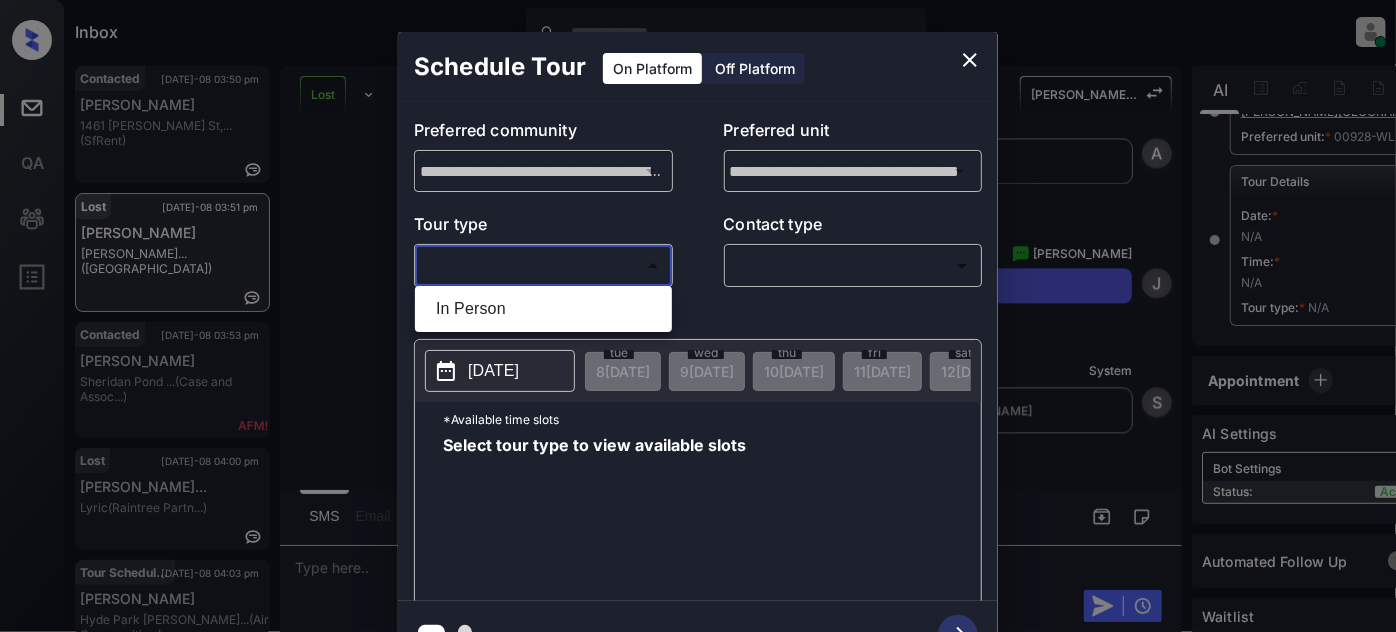 click on "In Person" at bounding box center (543, 309) 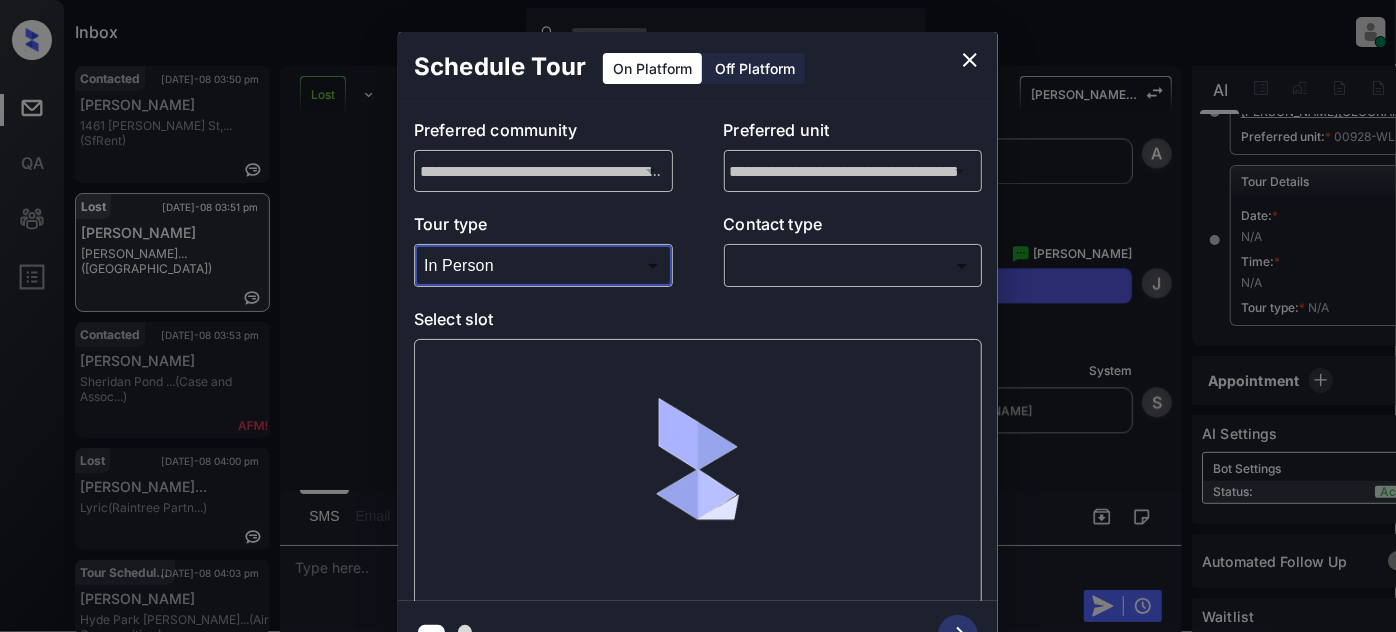 click on "Inbox [PERSON_NAME] Online Set yourself   offline Set yourself   on break Profile Switch to  light  mode Sign out Contacted [DATE]-08 03:50 pm   [PERSON_NAME] [STREET_ADDRESS][PERSON_NAME]  (SfRent) Lost [DATE]-08 03:51 pm   [PERSON_NAME] [PERSON_NAME]...  ([GEOGRAPHIC_DATA]) Contacted [DATE]-08 03:53 pm   [PERSON_NAME][GEOGRAPHIC_DATA][PERSON_NAME] ...  (Case and Assoc...) Lost [DATE]-08 04:00 pm   [PERSON_NAME]... Lyric  (Raintree Partn...) Tour Scheduled [DATE]-08 04:03 pm   [PERSON_NAME] [PERSON_NAME][GEOGRAPHIC_DATA] [PERSON_NAME]...  (Air Communitie...) Contacted [DATE]-08 04:04 pm   [PERSON_NAME] Oli [STREET_ADDRESS]  (SfRent) Lost Lead Sentiment: Angry Upon sliding the acknowledgement:  Lead will move to lost stage. * ​ SMS and call option will be set to opt out. AFM will be turned off for the lead. [PERSON_NAME][GEOGRAPHIC_DATA] [PERSON_NAME][GEOGRAPHIC_DATA] Apartments New Message [PERSON_NAME] Notes Note: [URL][DOMAIN_NAME] - Paste this link into your browser to view [PERSON_NAME] conversation with the prospect [DATE] 01:27 pm  Sync'd w  yardi K New Message Zuma yardi" at bounding box center [698, 316] 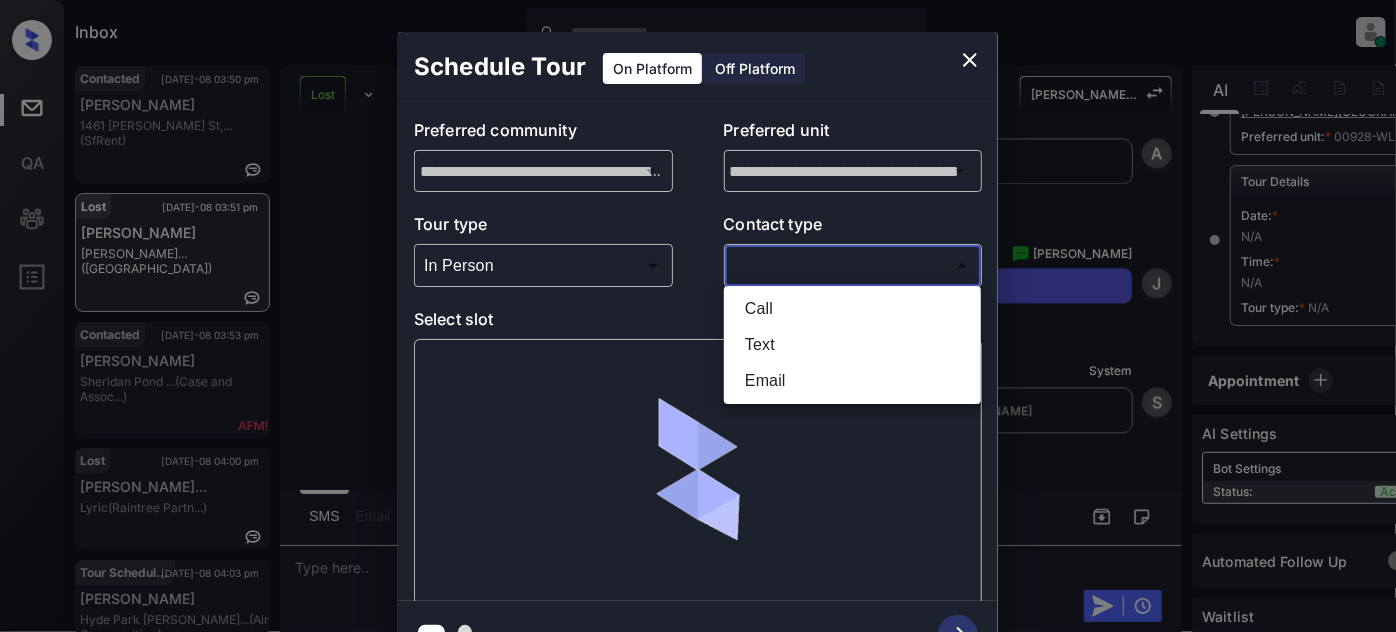 click on "Text" at bounding box center [852, 345] 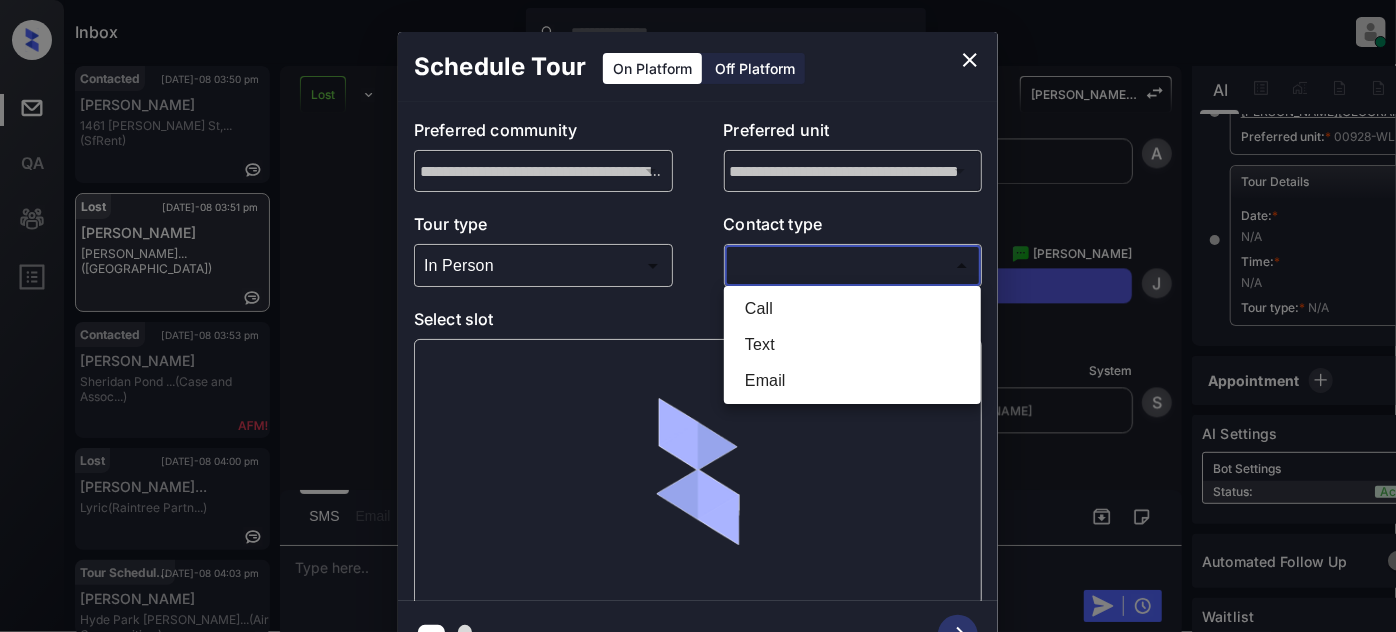 type on "****" 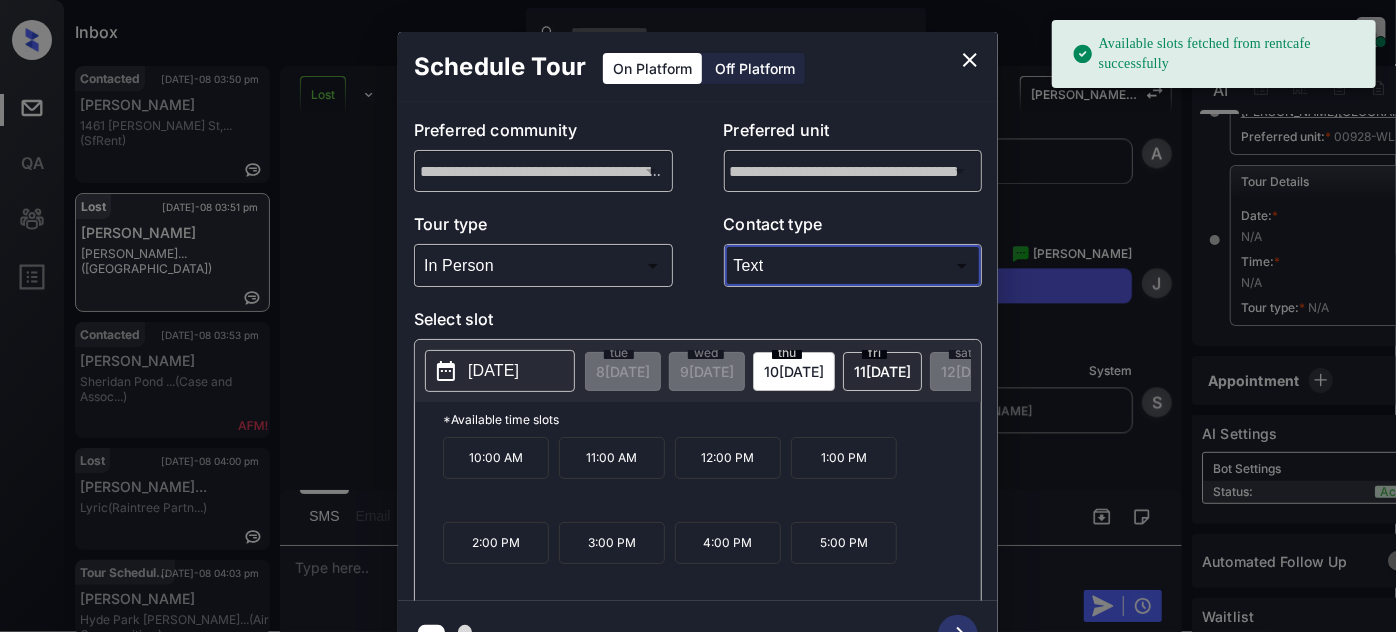 click on "3:00 PM" at bounding box center [612, 543] 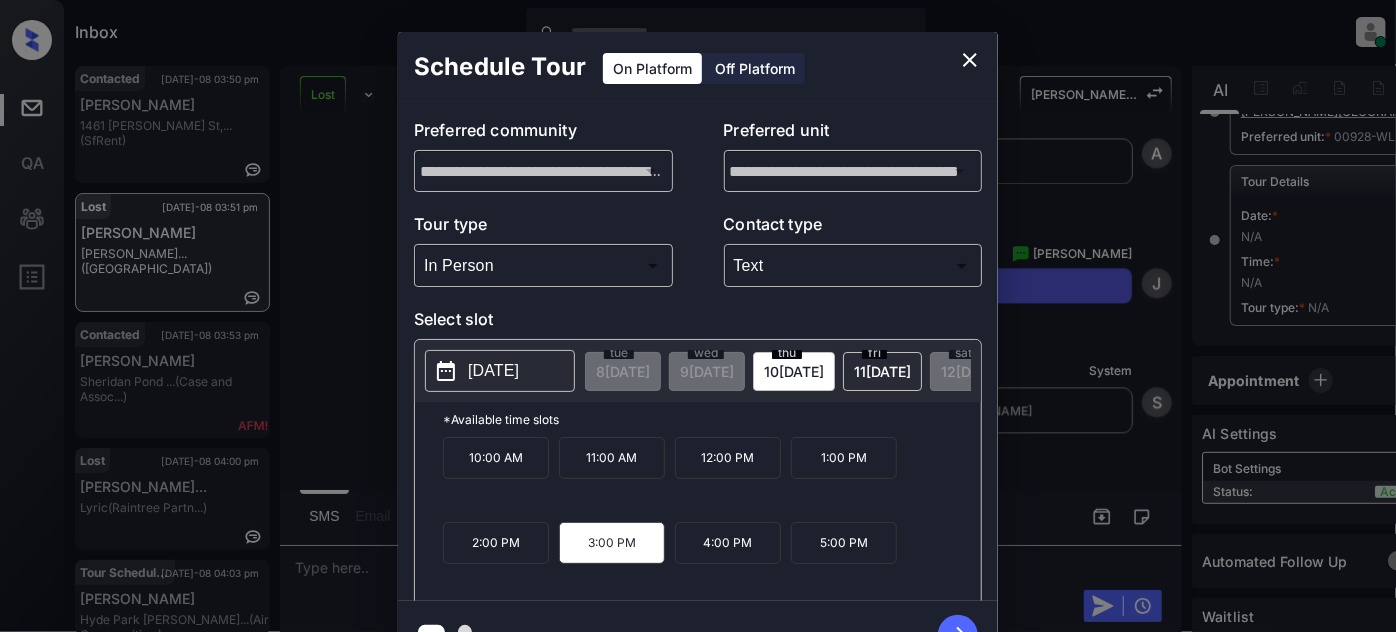 click 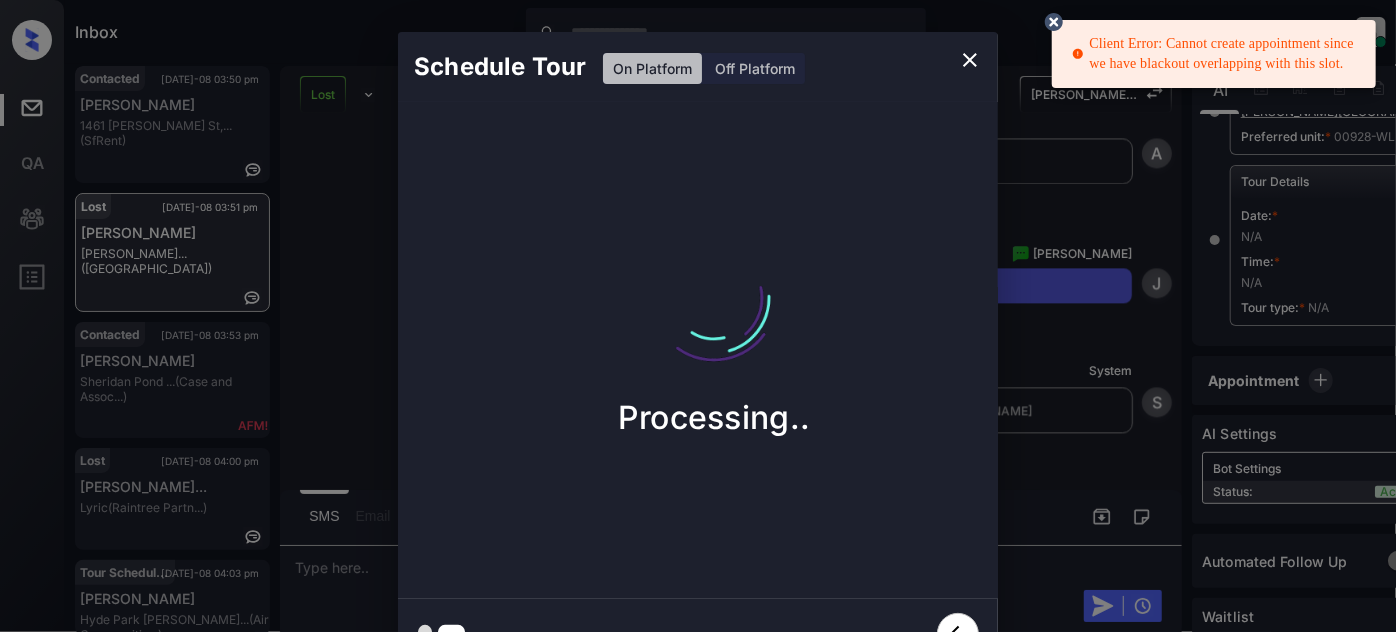 type 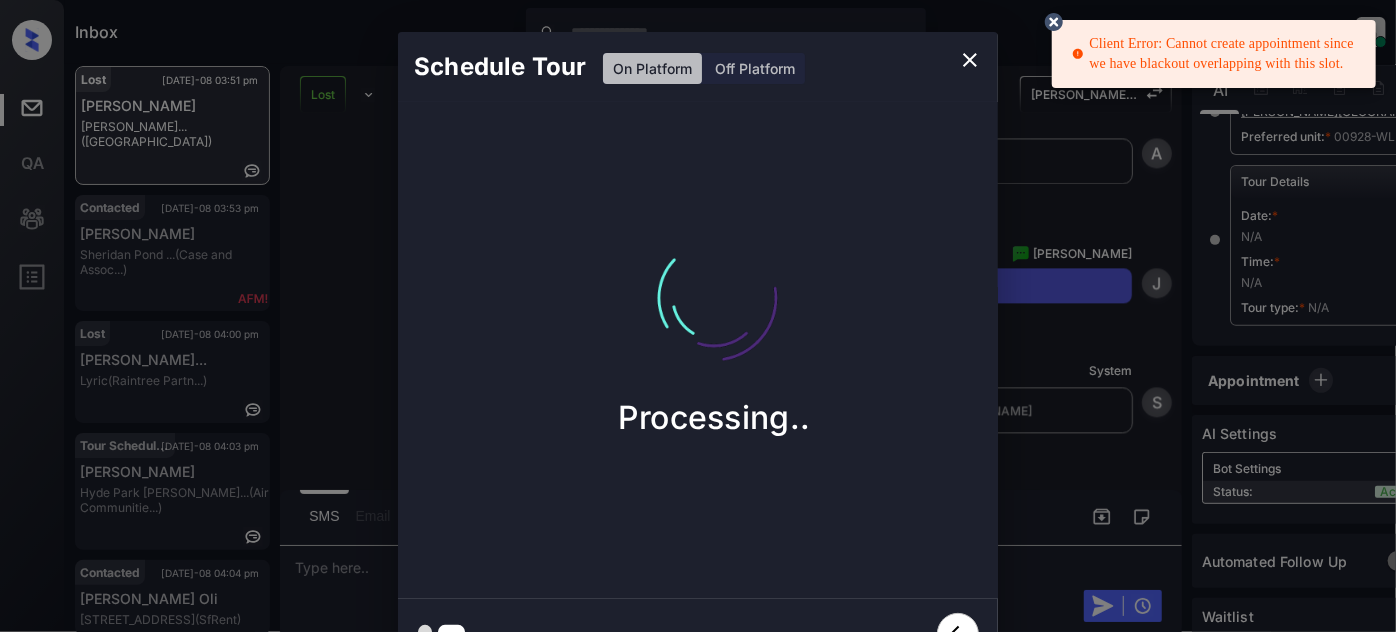 drag, startPoint x: 1090, startPoint y: 42, endPoint x: 1346, endPoint y: 63, distance: 256.8599 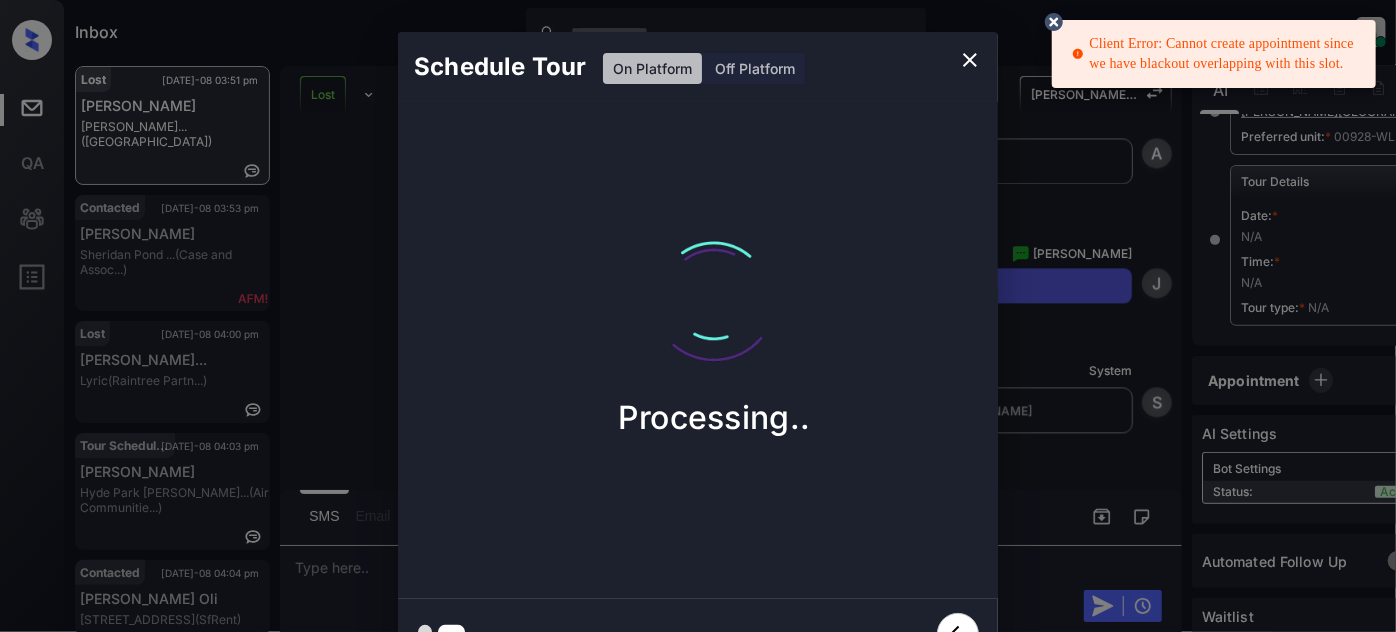 click on "Client Error: Cannot create appointment since we have blackout overlapping with this slot." at bounding box center (1216, 54) 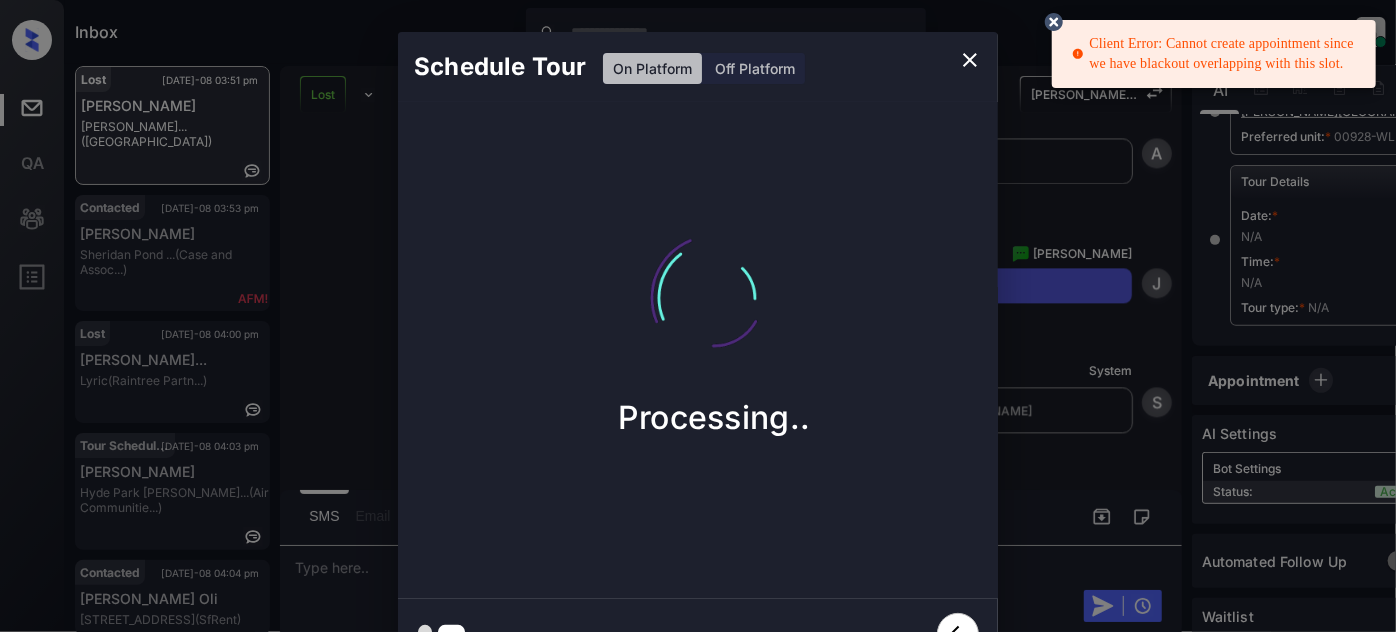 drag, startPoint x: 1346, startPoint y: 66, endPoint x: 1096, endPoint y: 48, distance: 250.64716 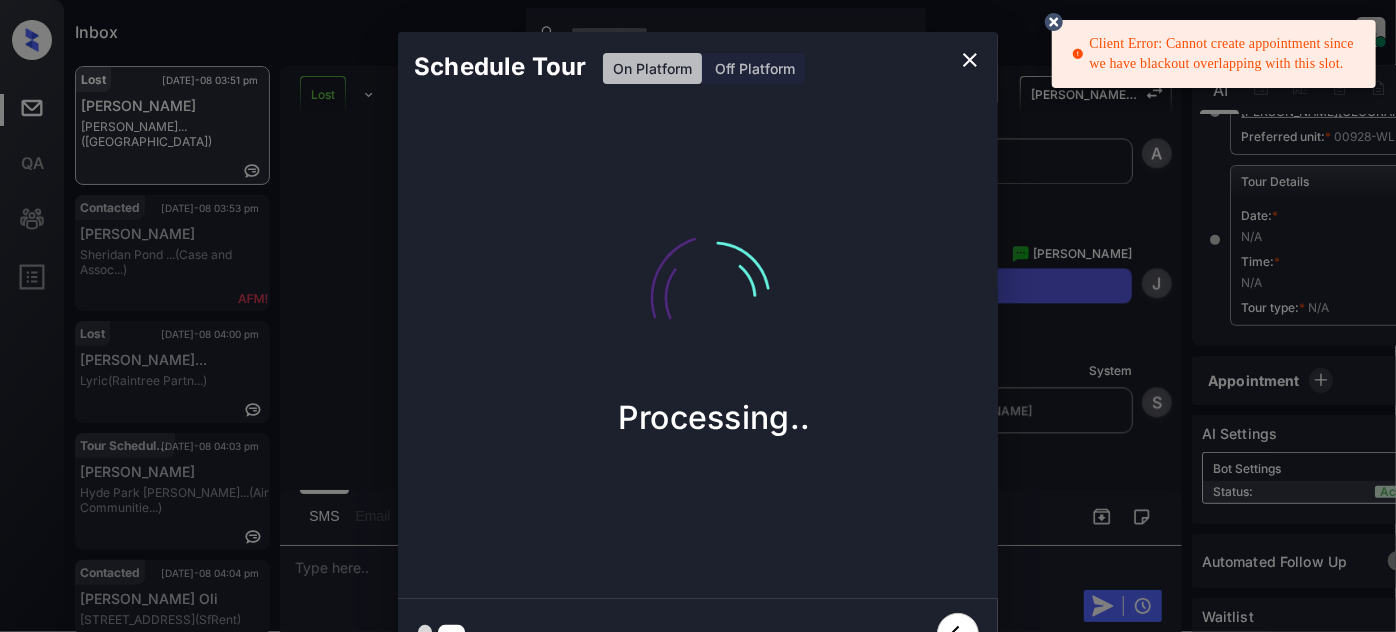 click on "Client Error: Cannot create appointment since we have blackout overlapping with this slot." at bounding box center [1216, 54] 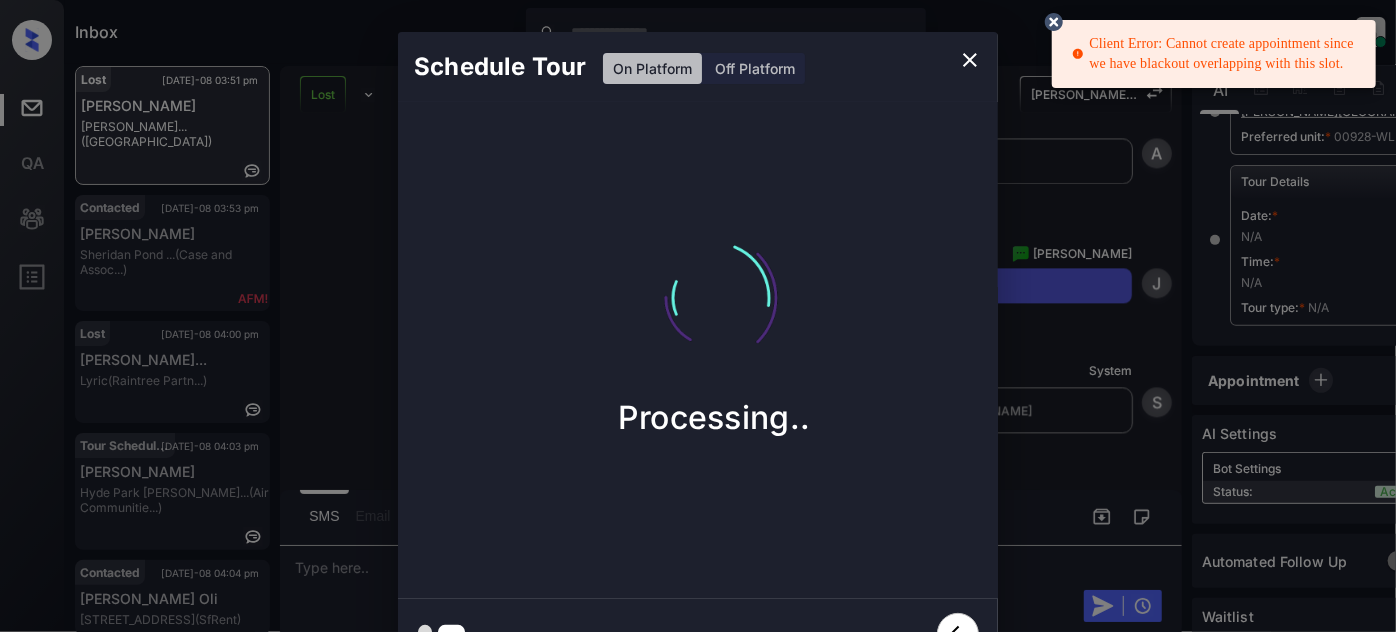 click on "Client Error: Cannot create appointment since we have blackout overlapping with this slot." at bounding box center (1216, 54) 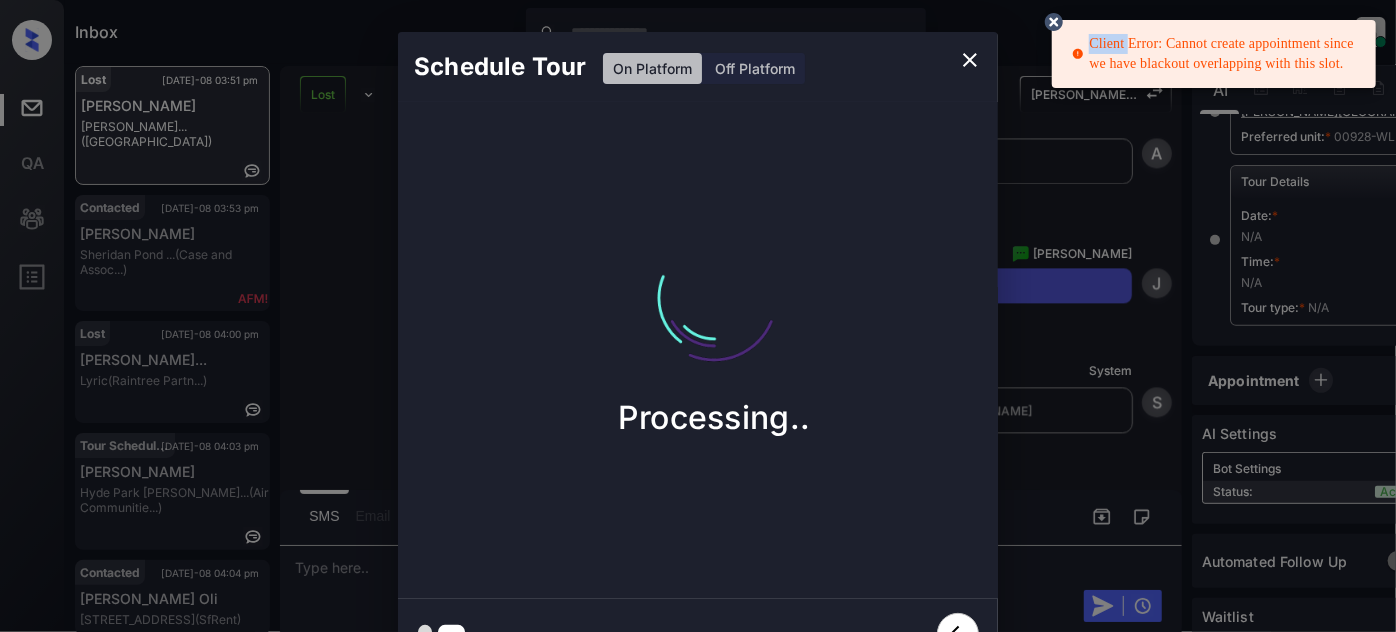 click on "Client Error: Cannot create appointment since we have blackout overlapping with this slot." at bounding box center (1216, 54) 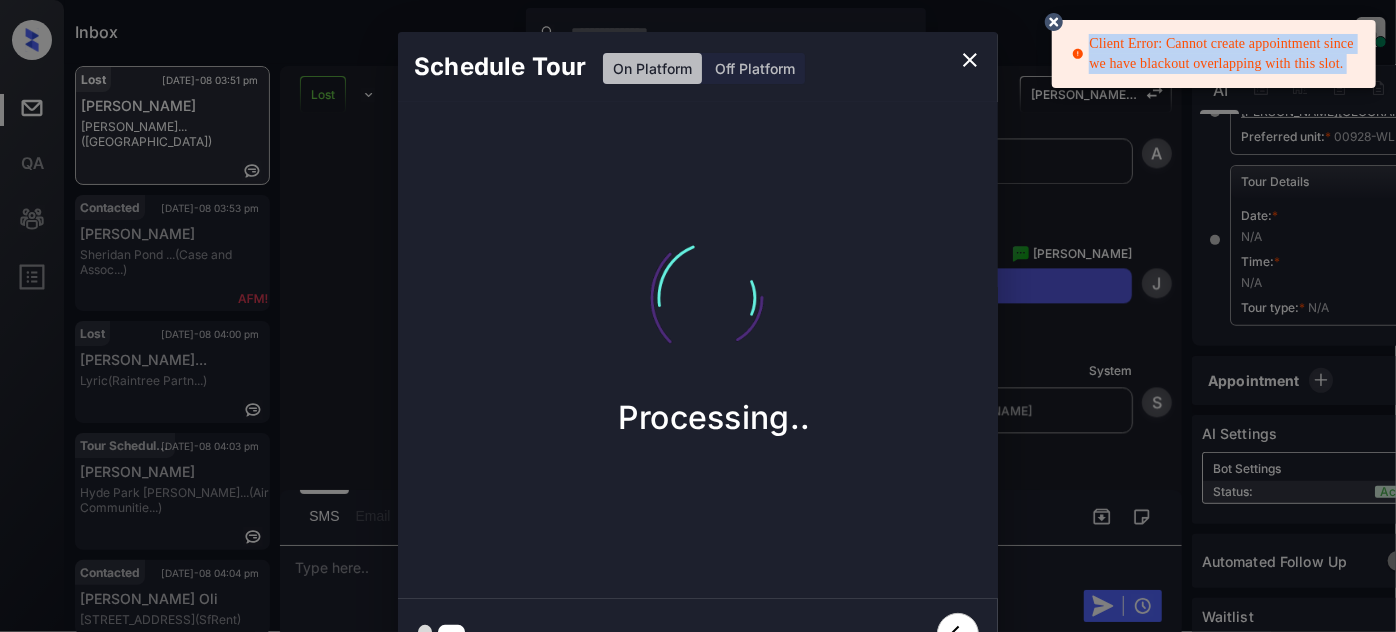 click on "Client Error: Cannot create appointment since we have blackout overlapping with this slot." at bounding box center [1216, 54] 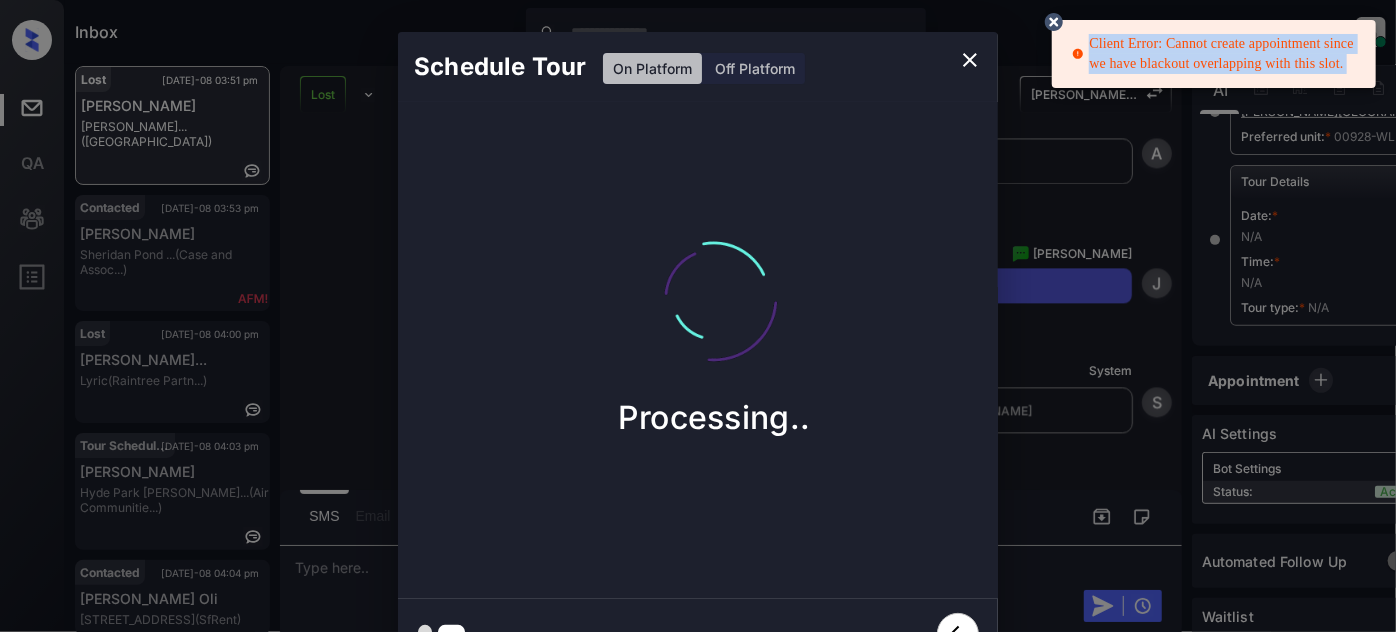 copy on "Client Error: Cannot create appointment since we have blackout overlapping with this slot." 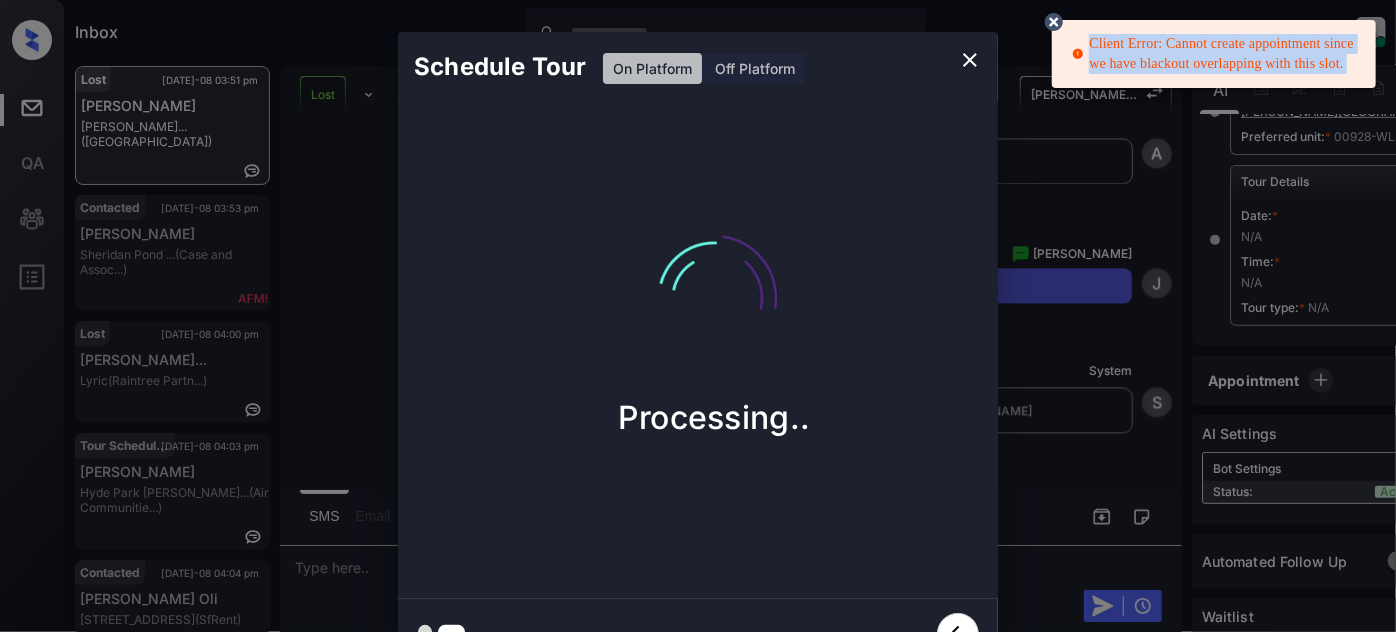 click 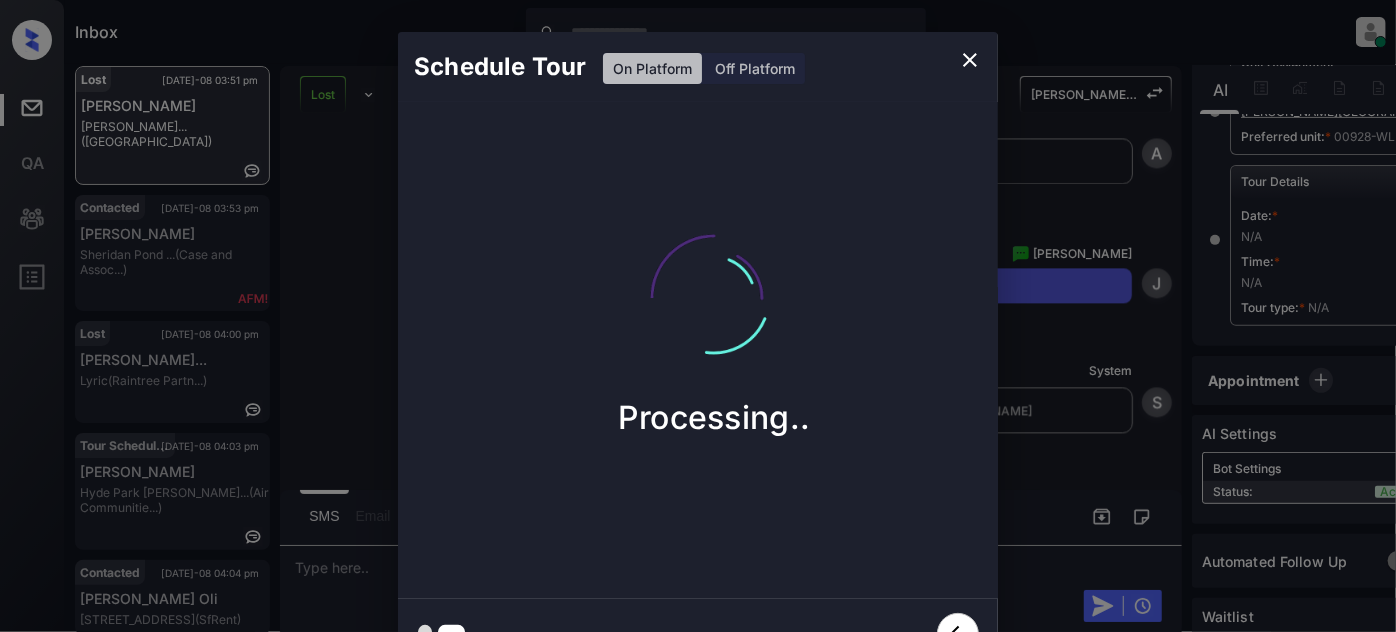 click 